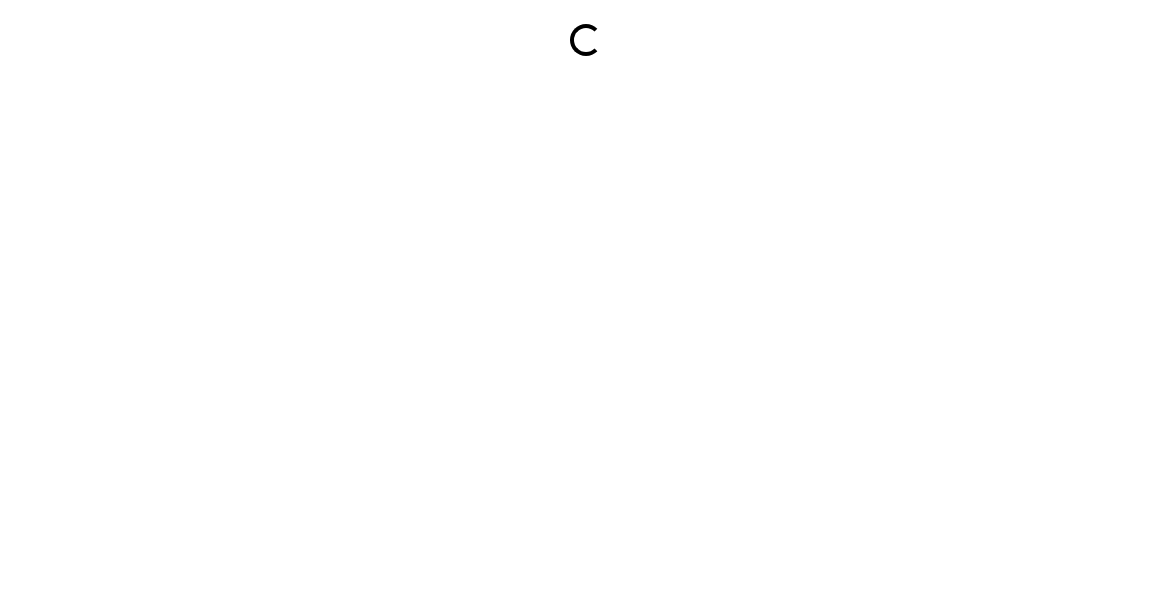scroll, scrollTop: 0, scrollLeft: 0, axis: both 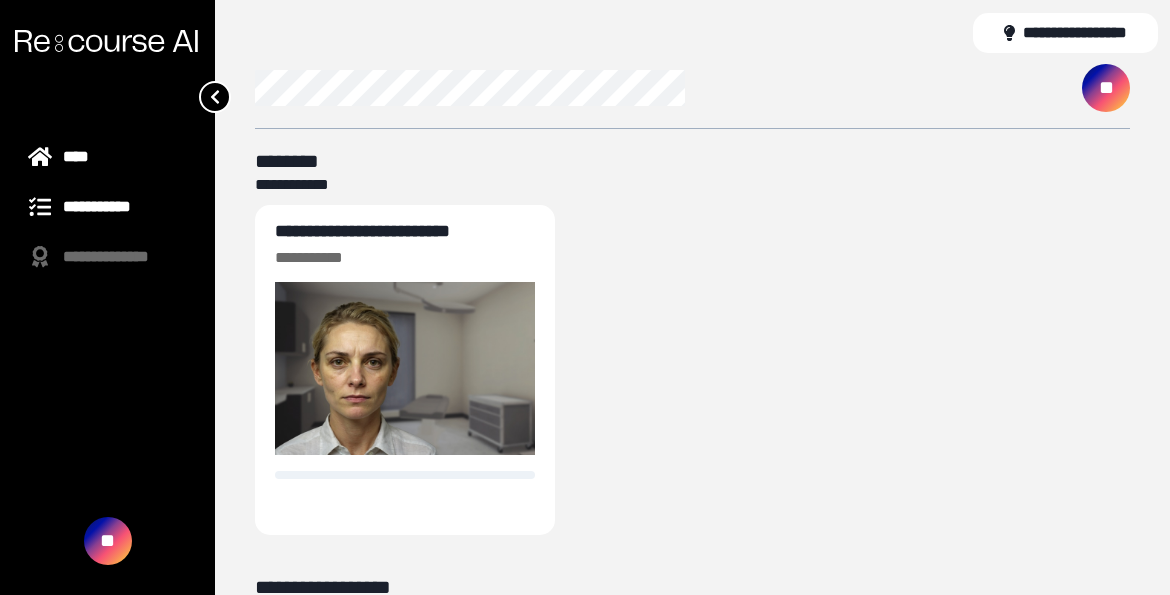 click on "**********" at bounding box center [107, 207] 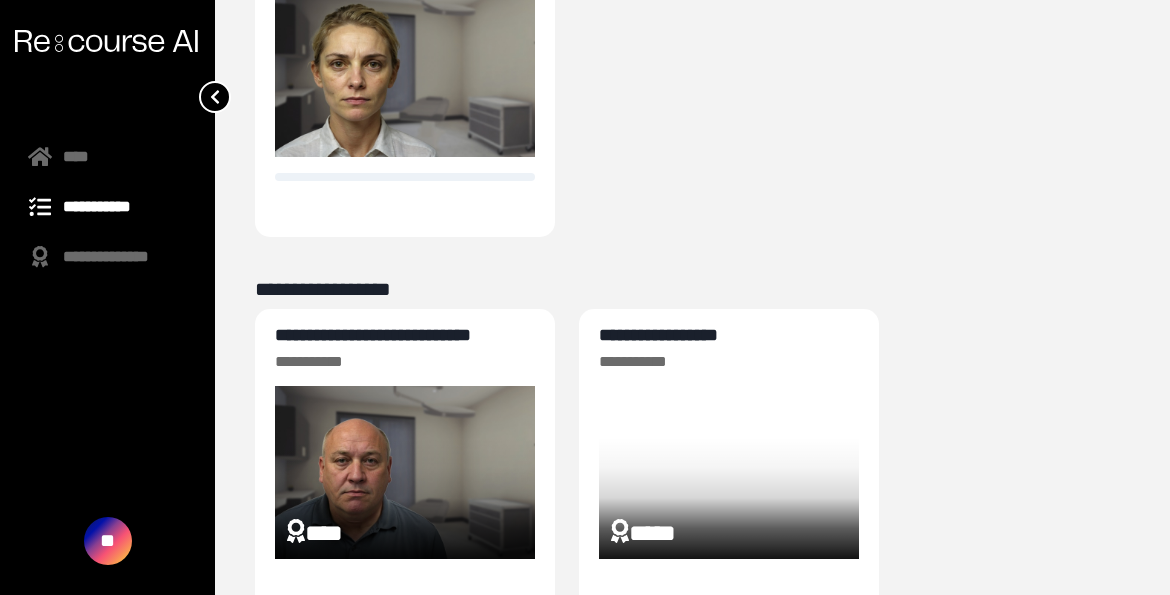 scroll, scrollTop: 330, scrollLeft: 0, axis: vertical 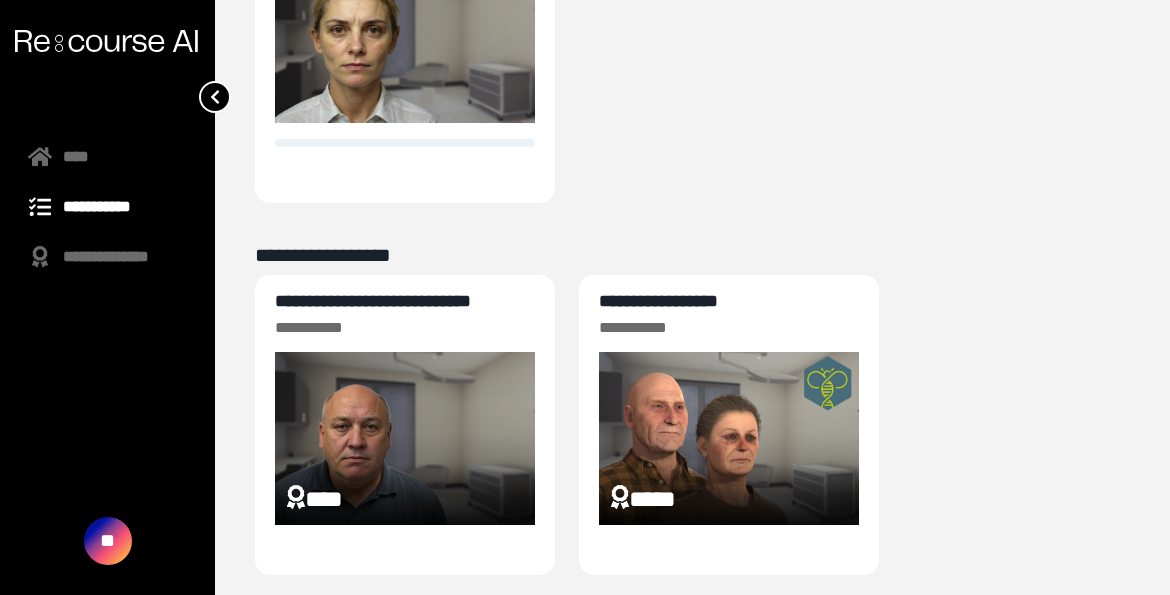 click on "**********" at bounding box center (373, 301) 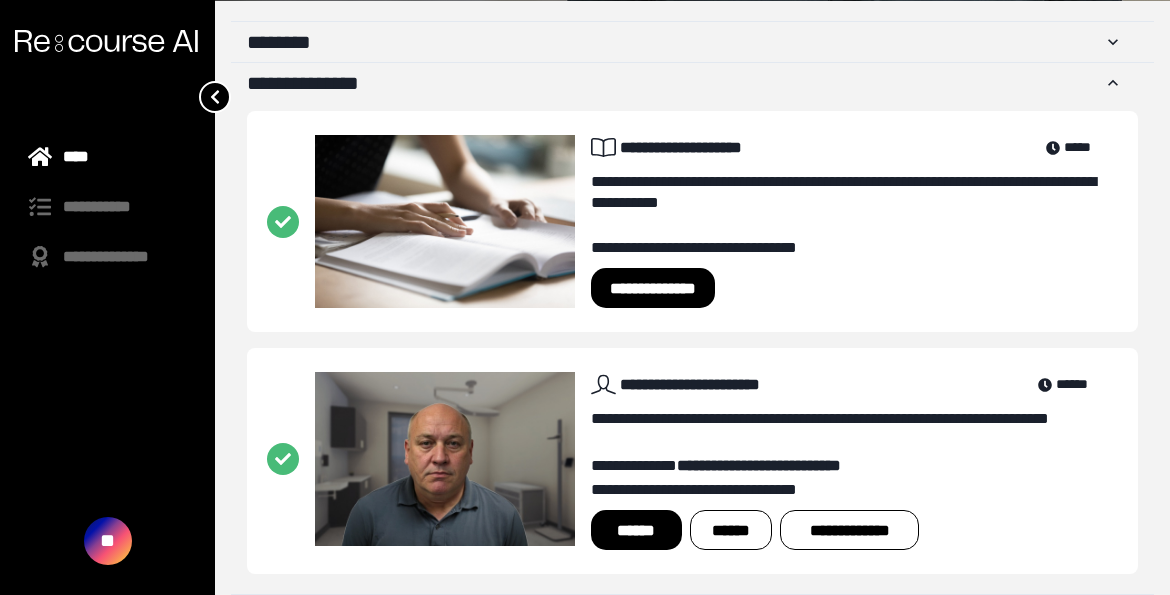 scroll, scrollTop: 493, scrollLeft: 0, axis: vertical 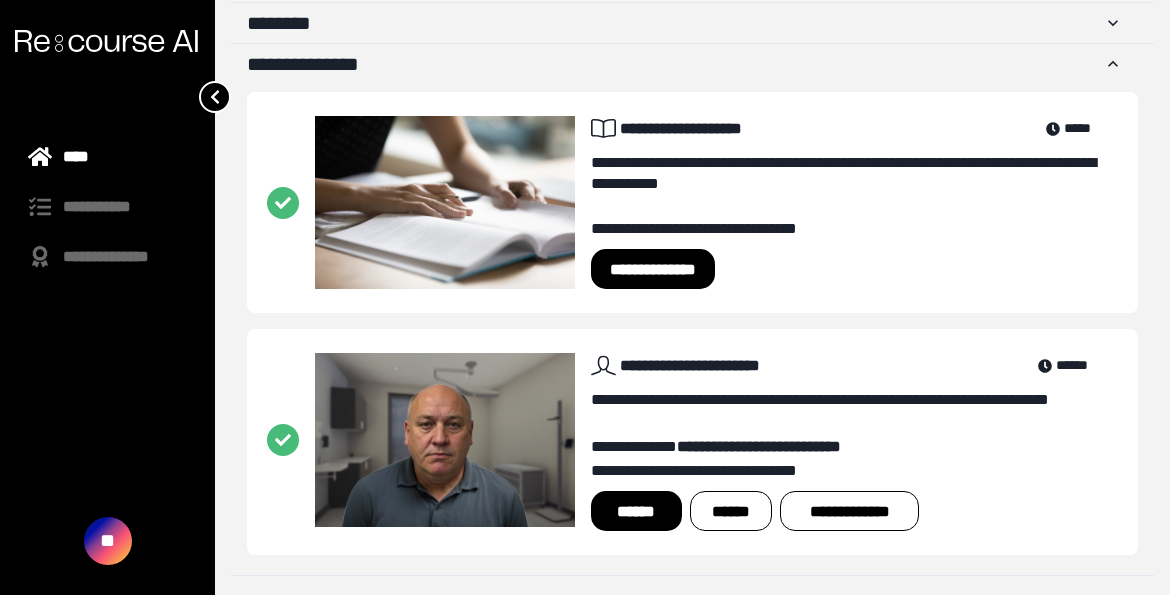 click on "******" at bounding box center [636, 511] 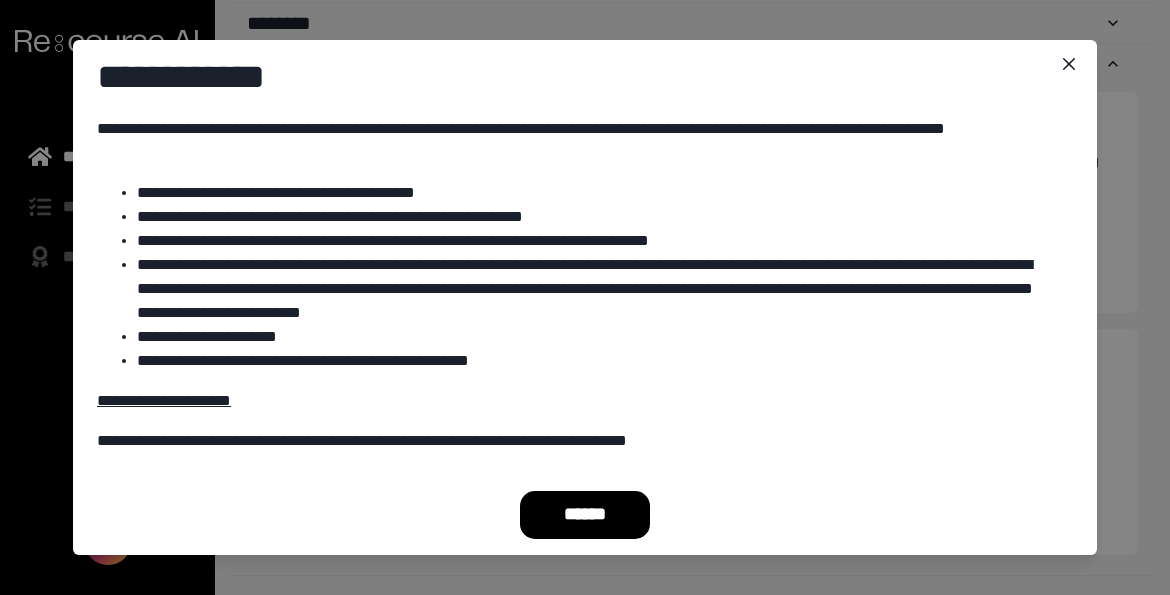 scroll, scrollTop: 239, scrollLeft: 0, axis: vertical 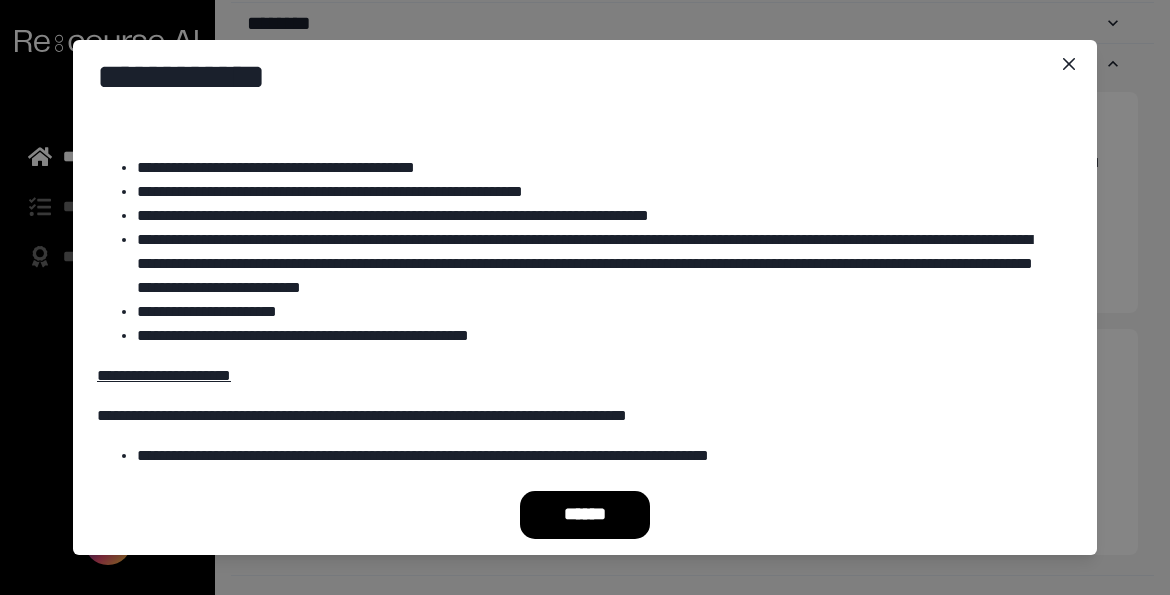 click on "******" at bounding box center [585, 515] 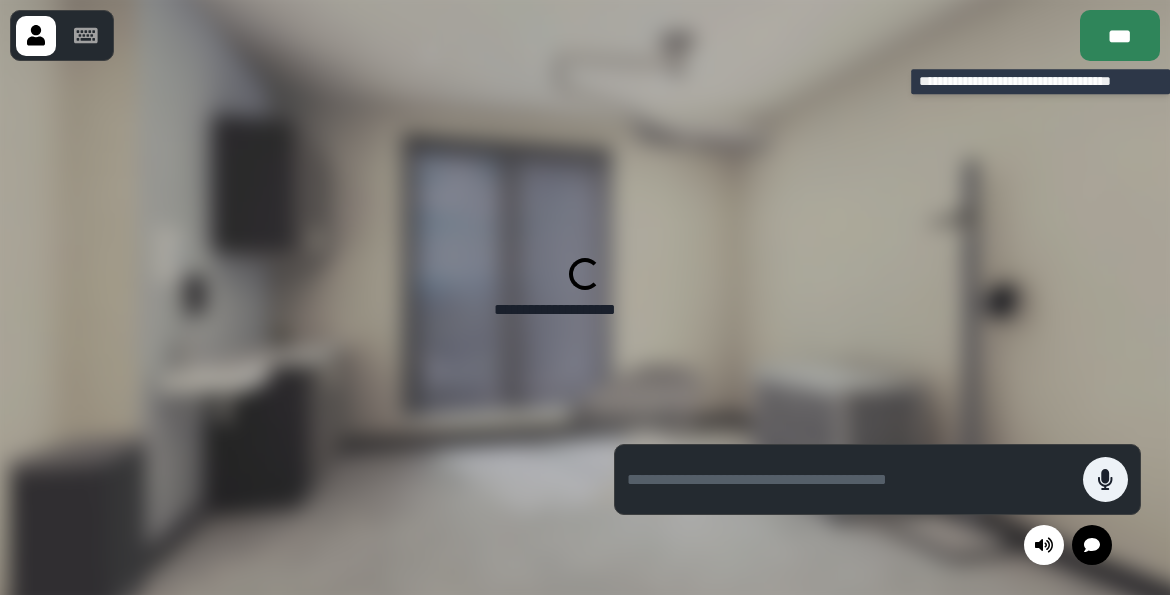 click on "***" at bounding box center [1120, 35] 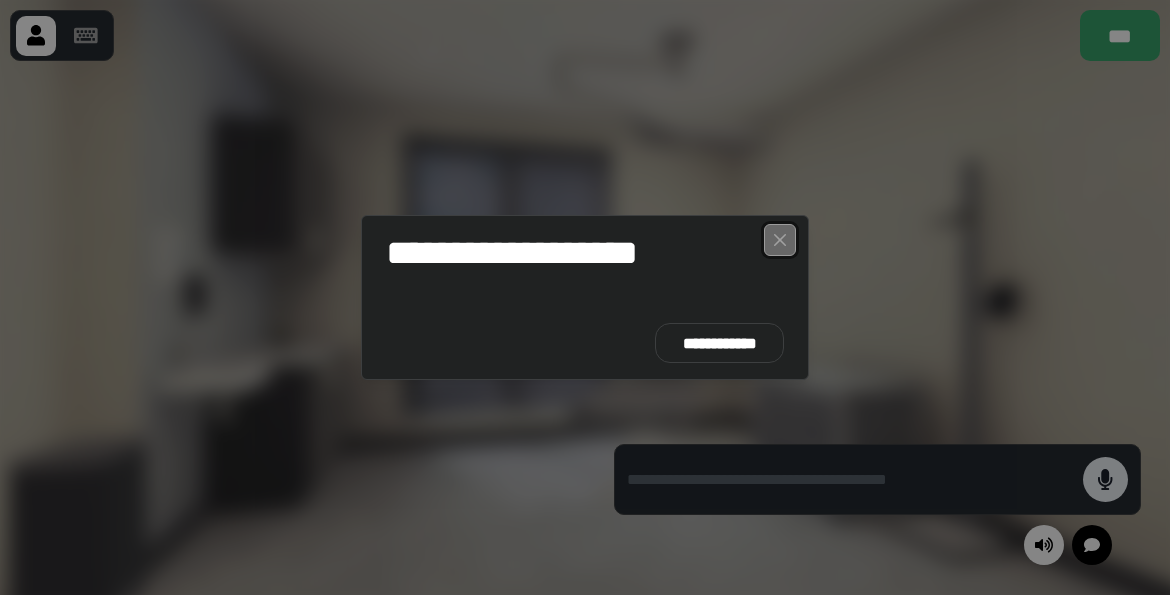 click 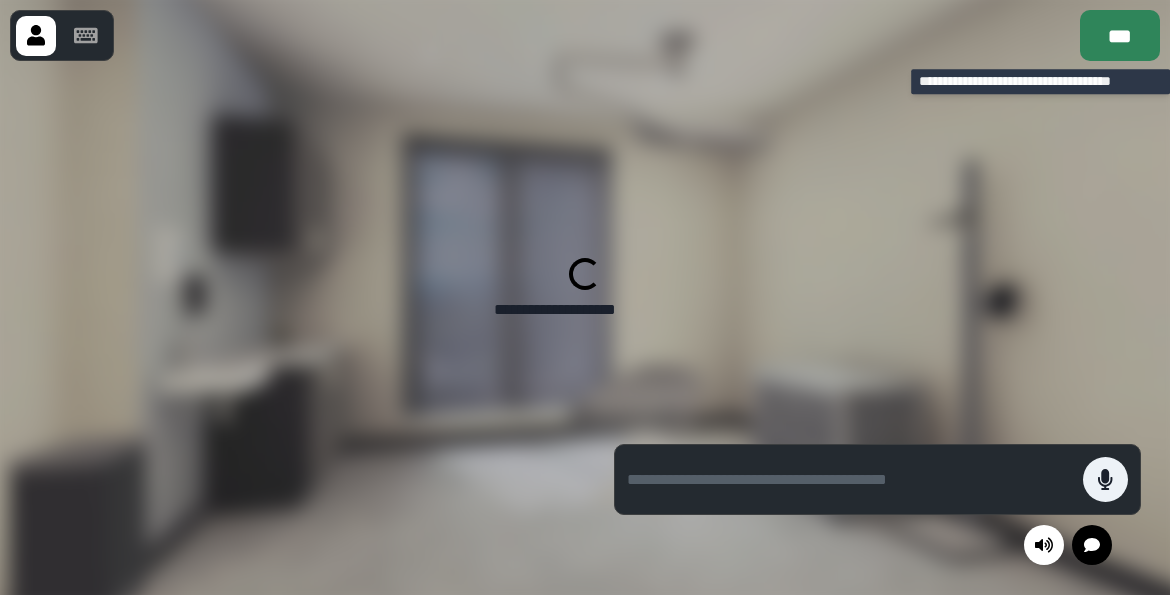 click on "***" at bounding box center [1120, 35] 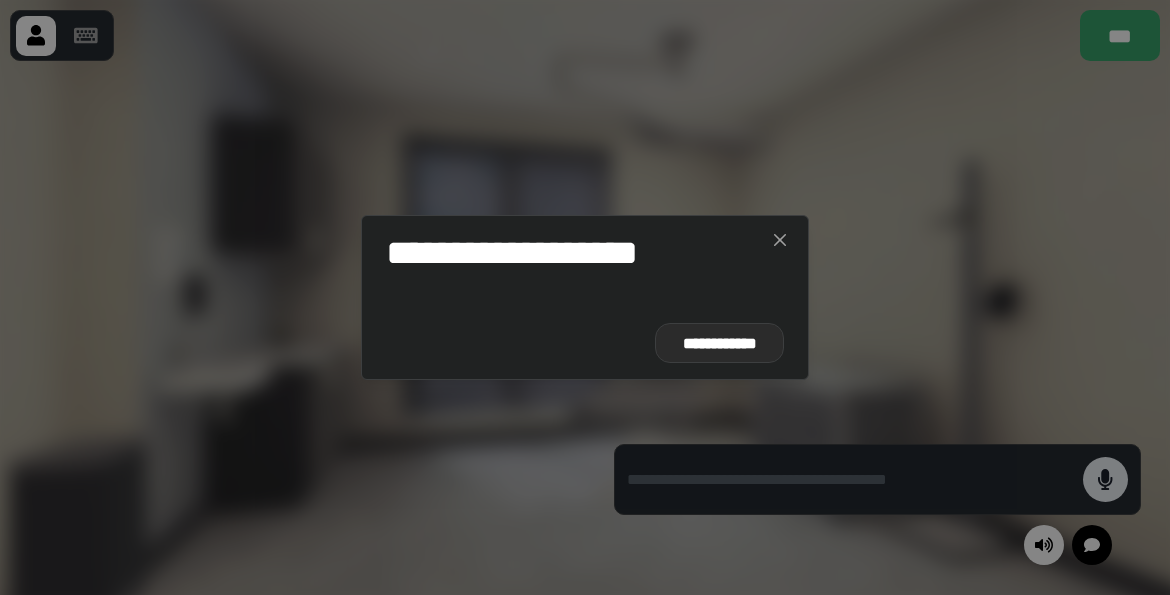click on "**********" at bounding box center [719, 343] 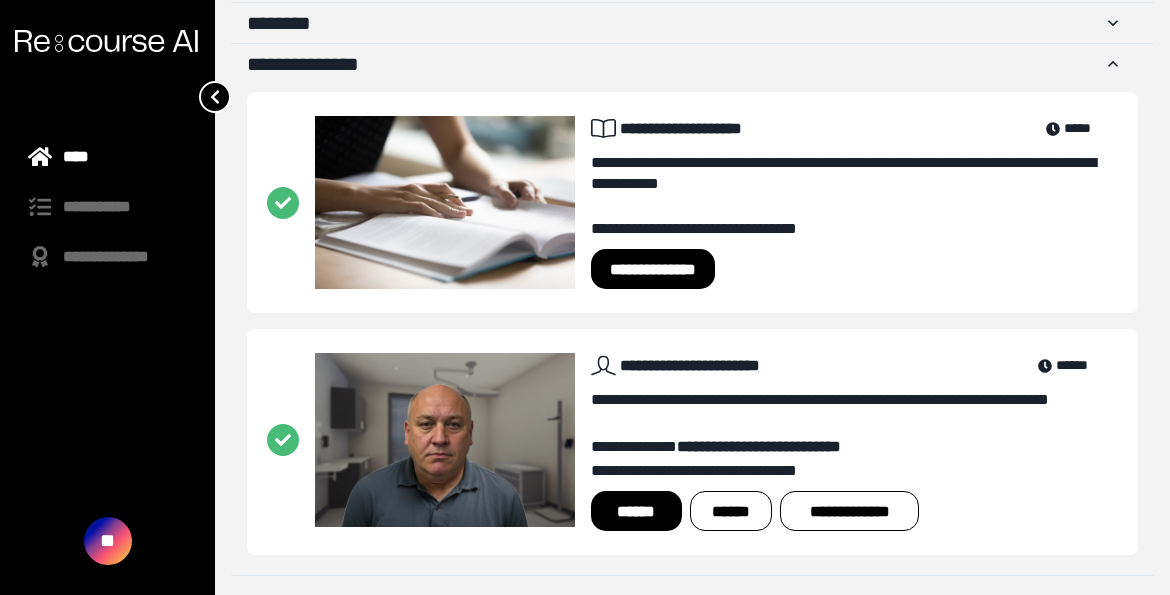 click on "****" at bounding box center [107, 157] 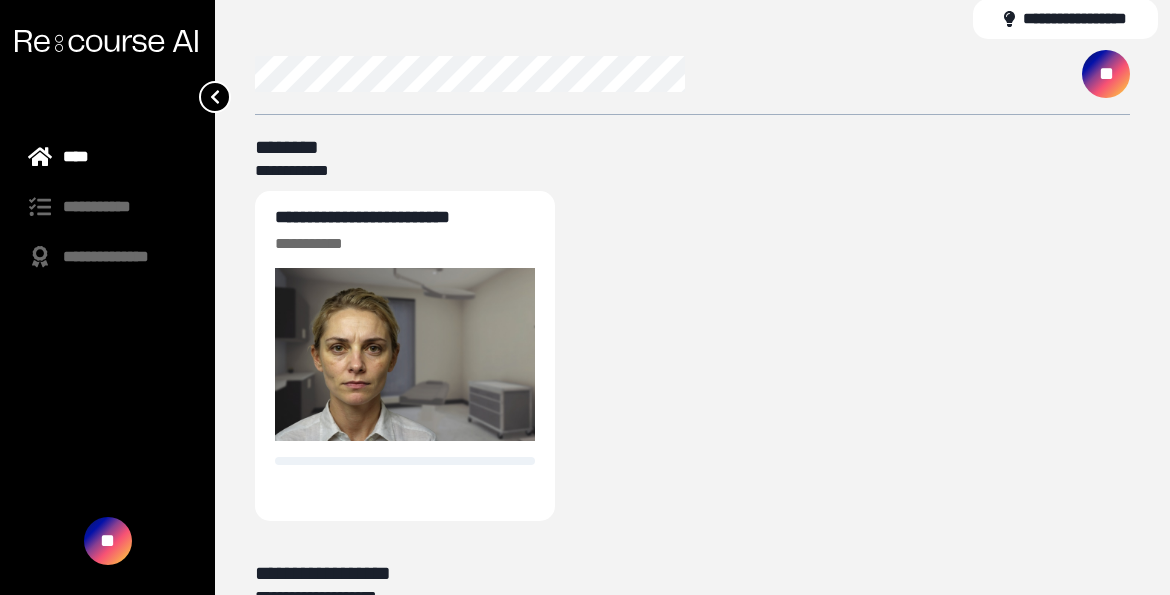 scroll, scrollTop: 0, scrollLeft: 0, axis: both 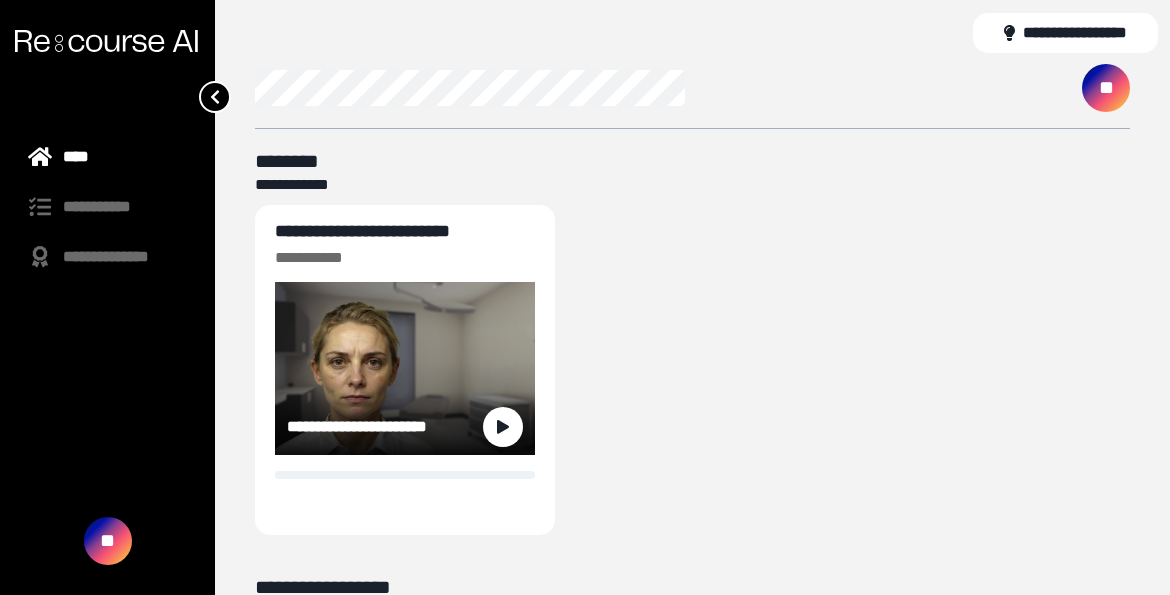 click on "**********" at bounding box center (362, 231) 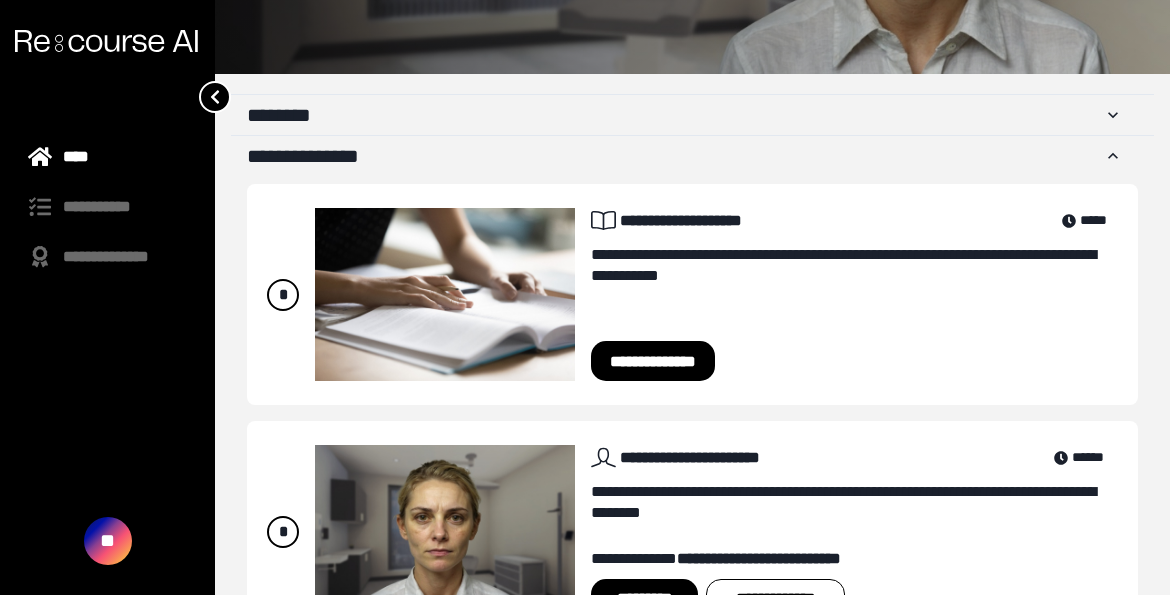 scroll, scrollTop: 398, scrollLeft: 0, axis: vertical 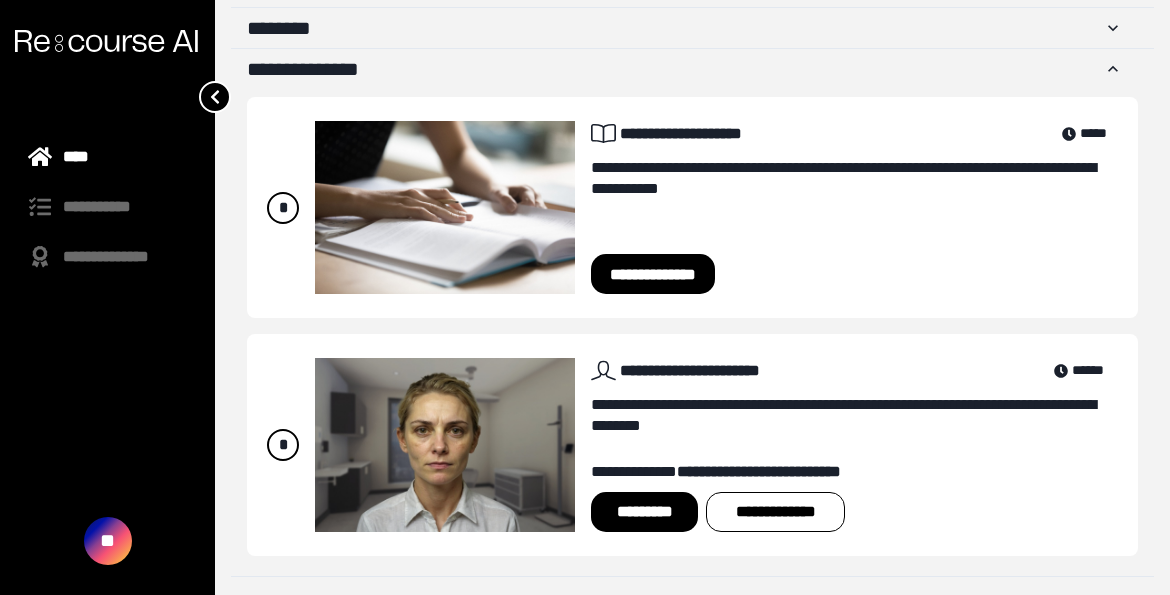 click on "*********" at bounding box center (644, 512) 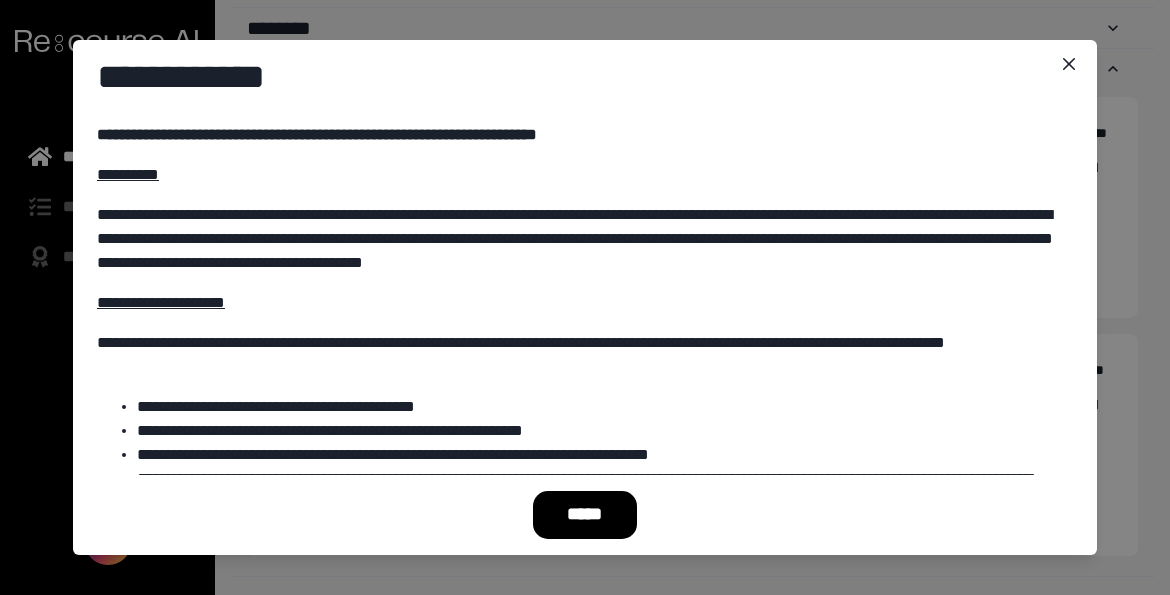 click on "*****" at bounding box center (585, 515) 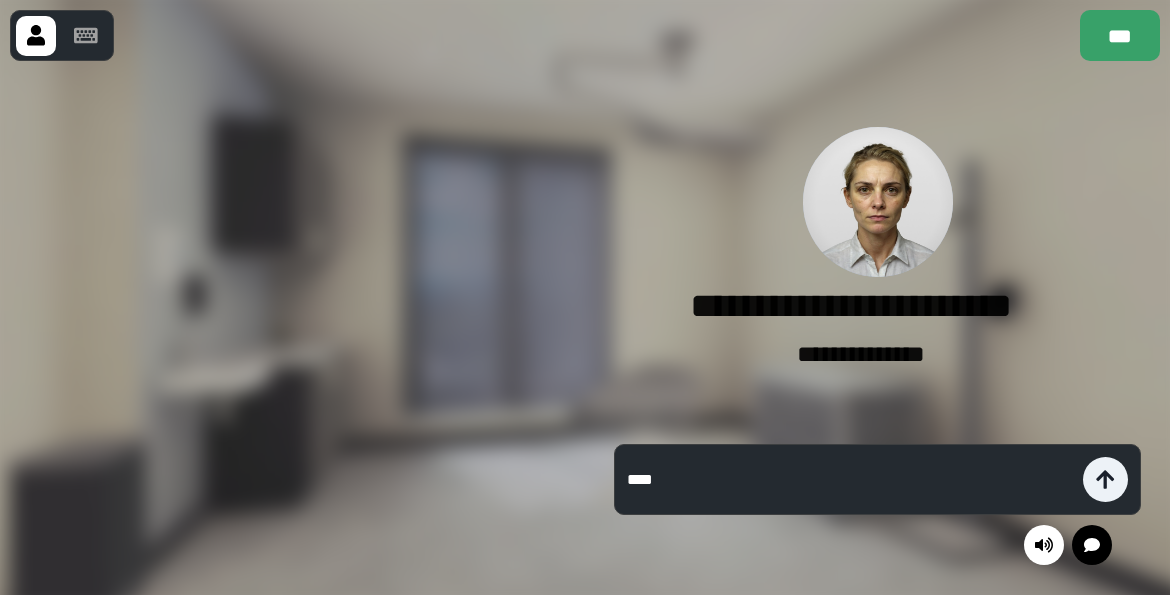 type on "*****" 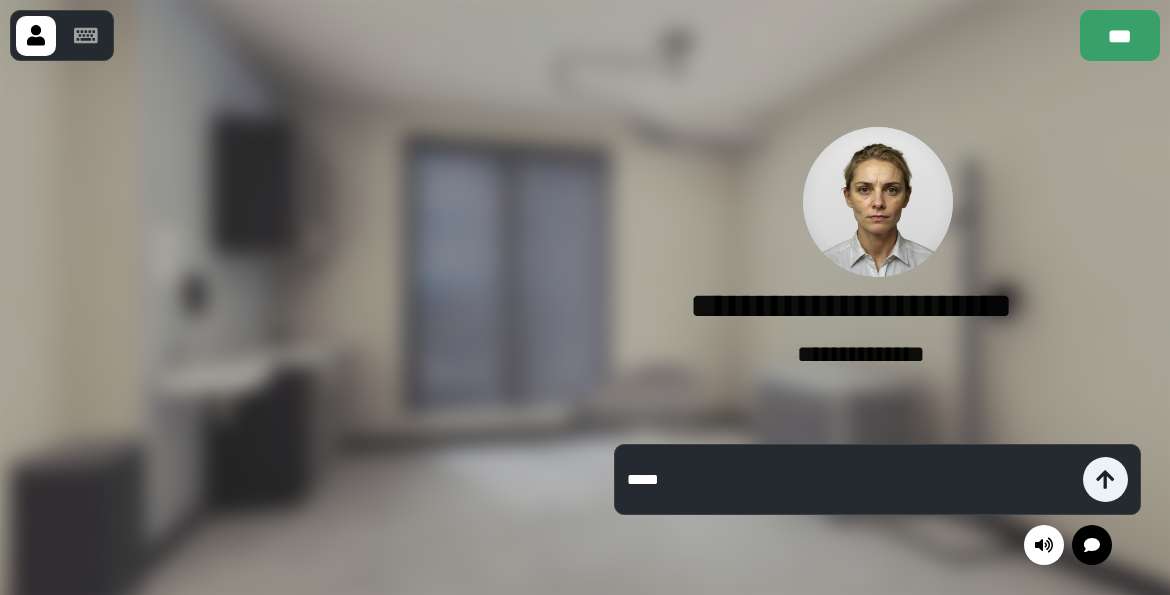 type 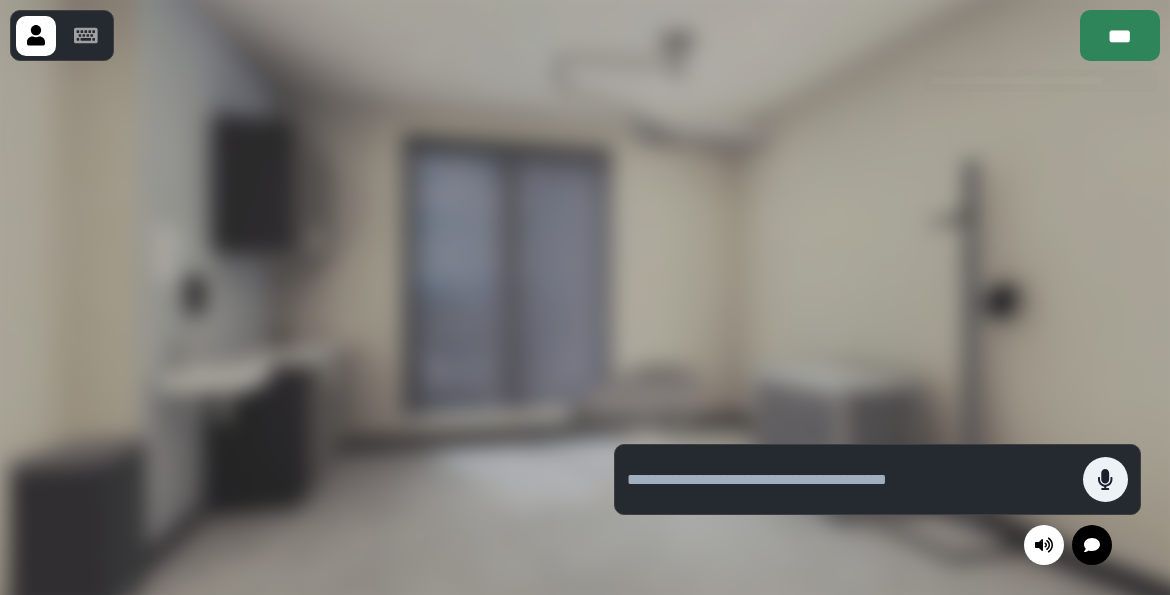 click on "***" at bounding box center (1120, 35) 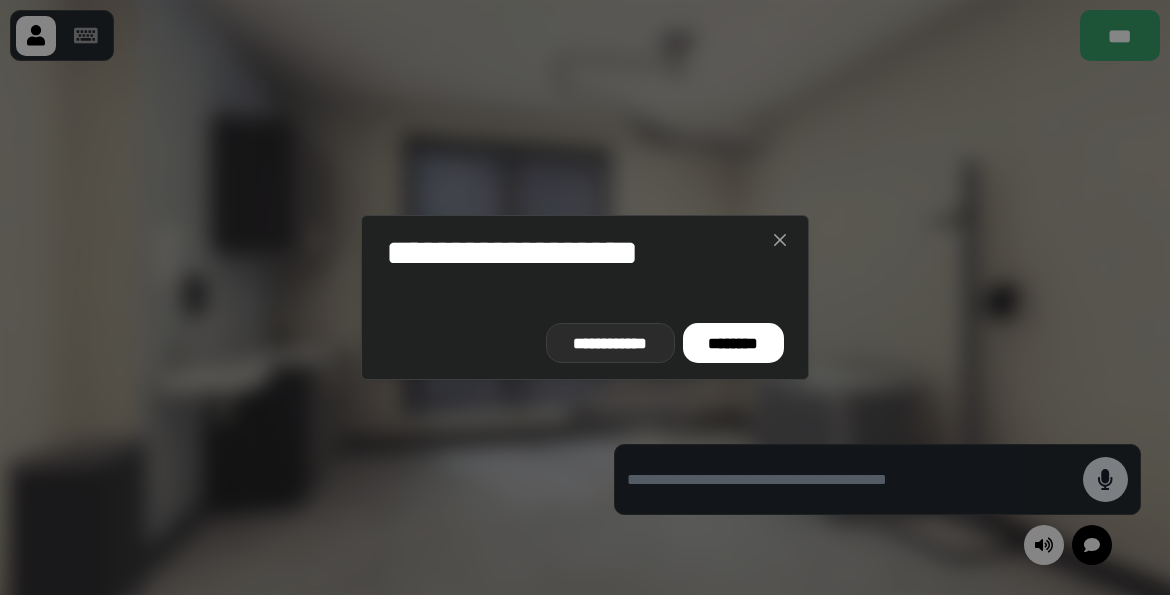 click on "**********" at bounding box center [610, 343] 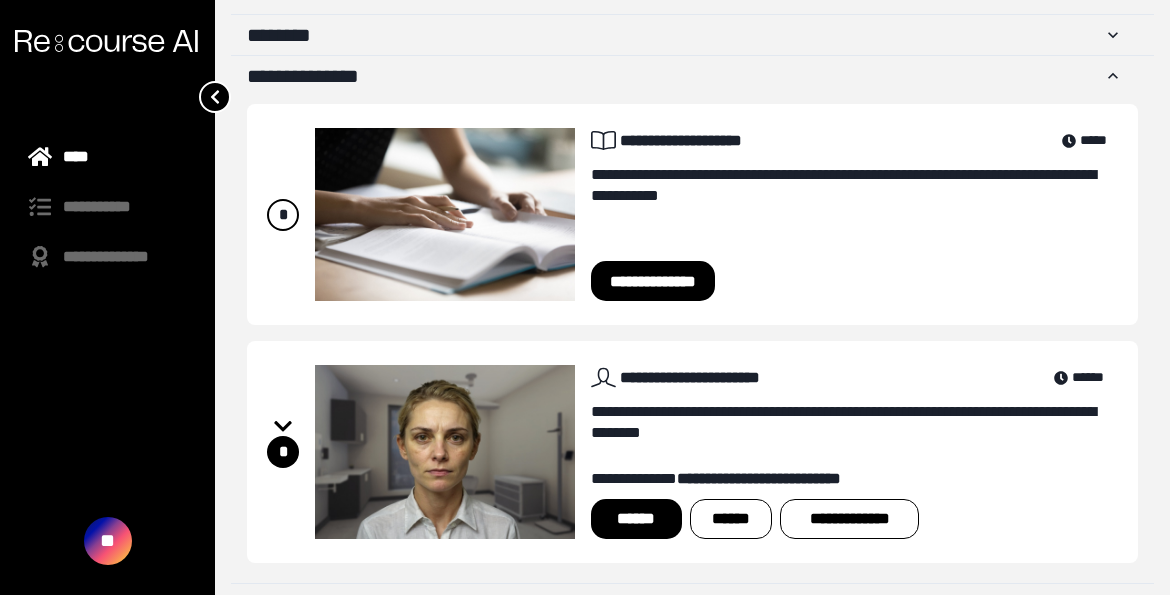scroll, scrollTop: 398, scrollLeft: 0, axis: vertical 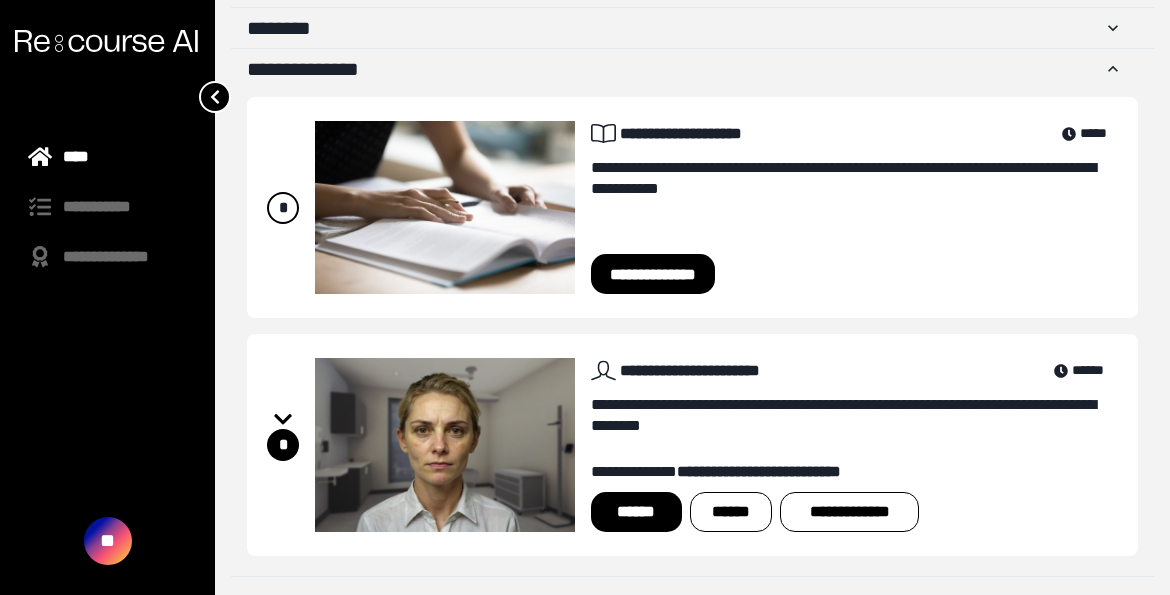 click on "****" at bounding box center [107, 157] 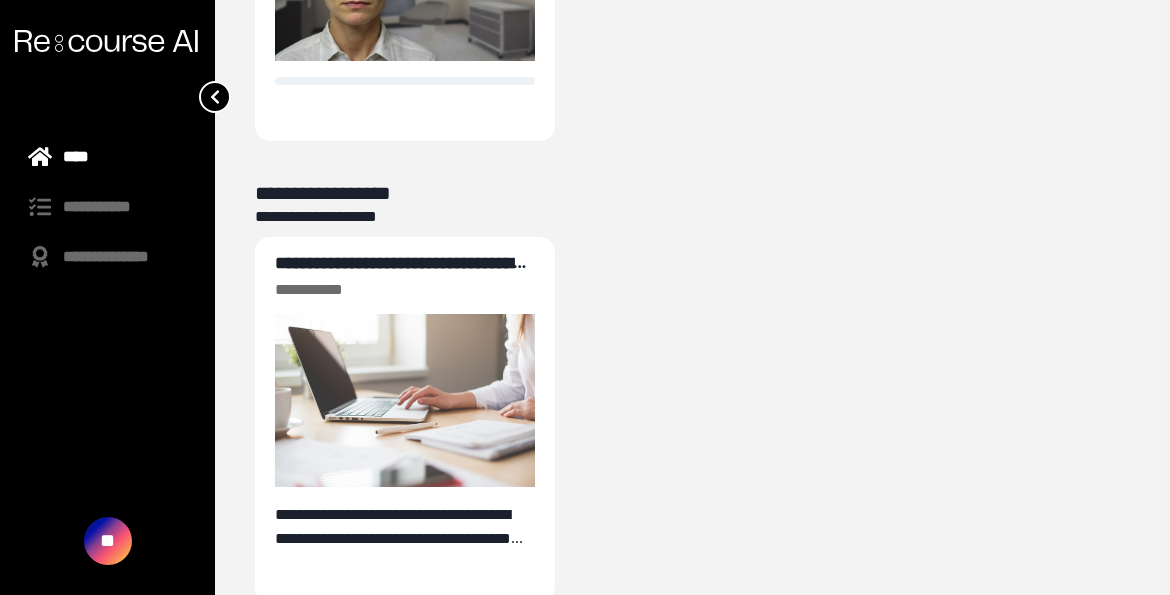 scroll, scrollTop: 420, scrollLeft: 0, axis: vertical 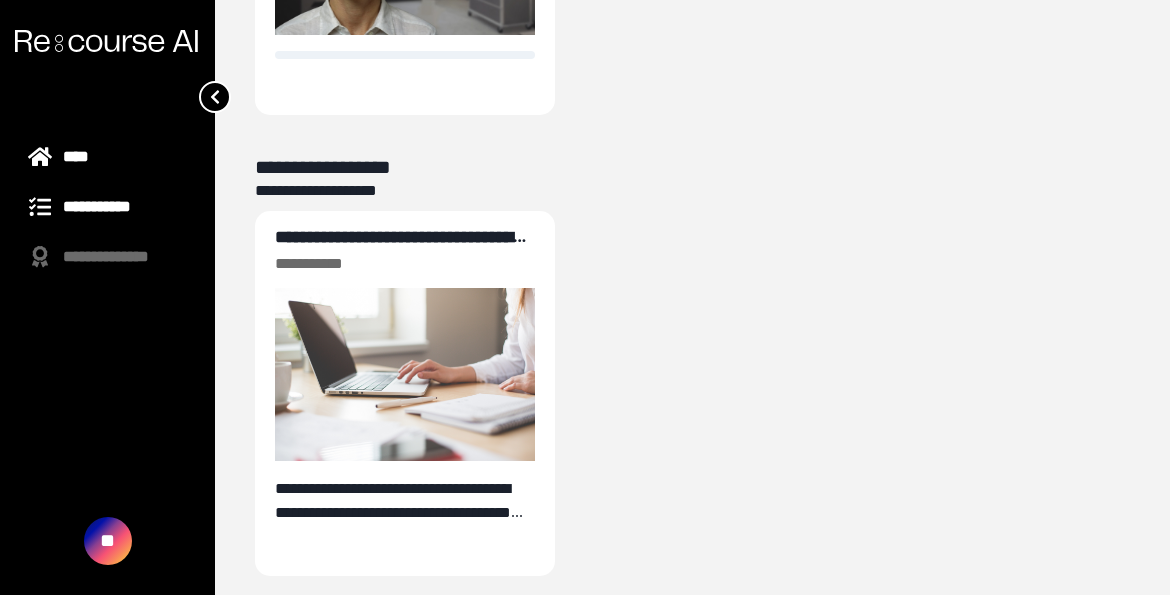 click on "**********" at bounding box center [107, 207] 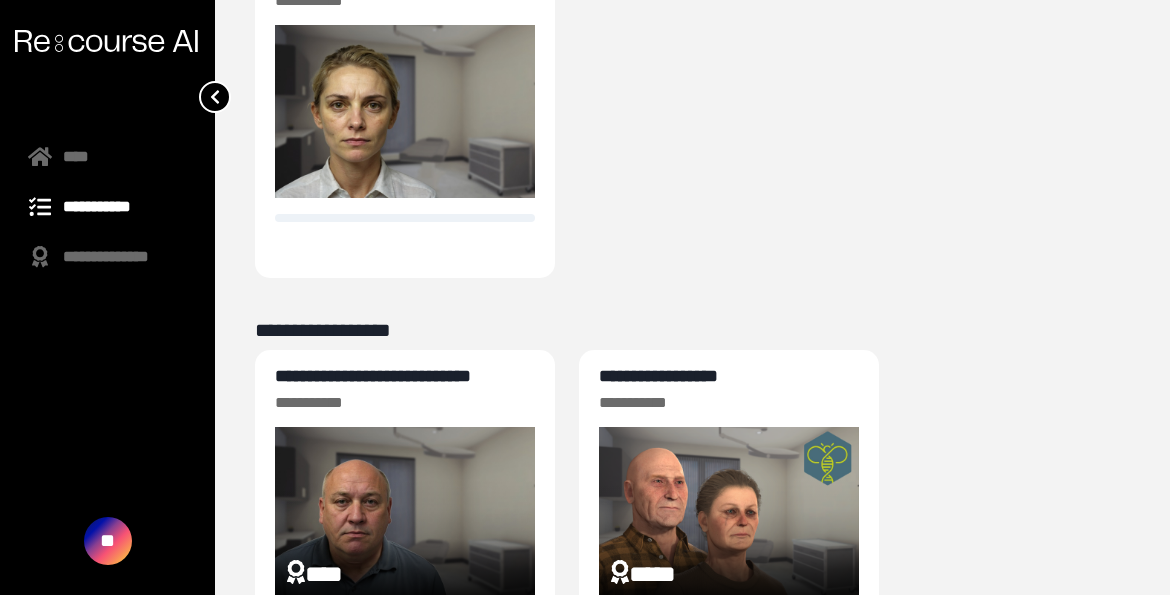 scroll, scrollTop: 330, scrollLeft: 0, axis: vertical 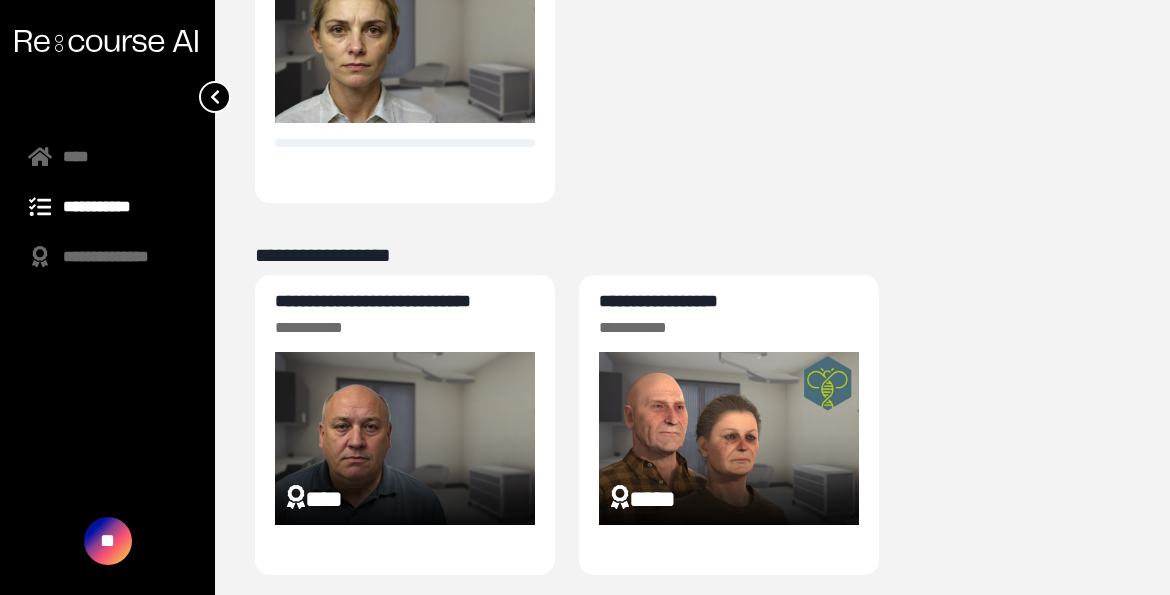 click on "**********" at bounding box center [658, 301] 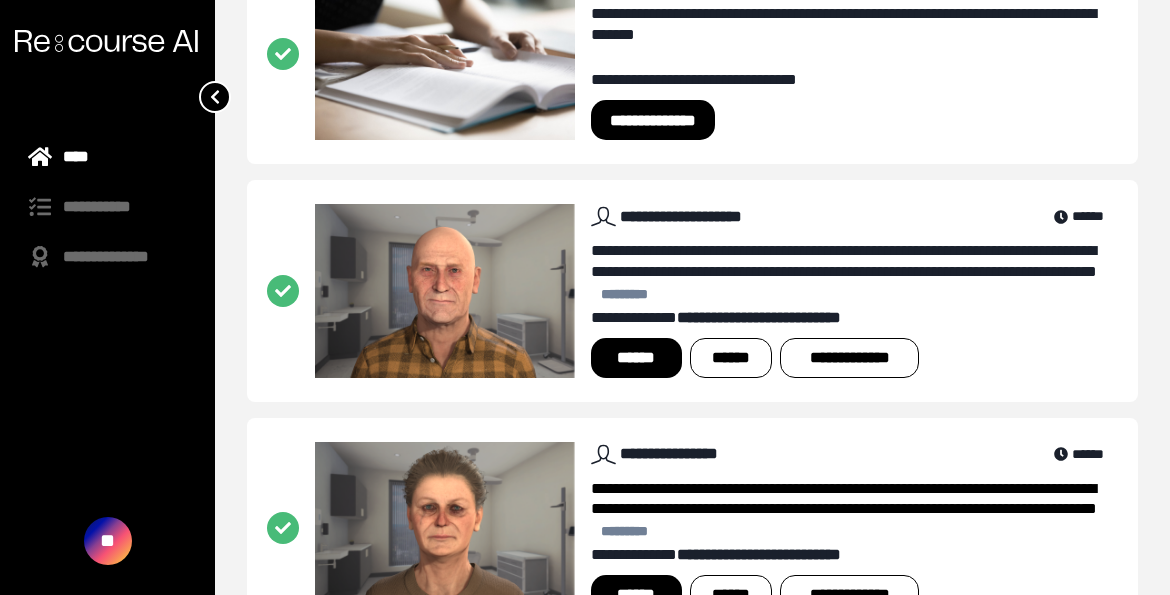 scroll, scrollTop: 726, scrollLeft: 0, axis: vertical 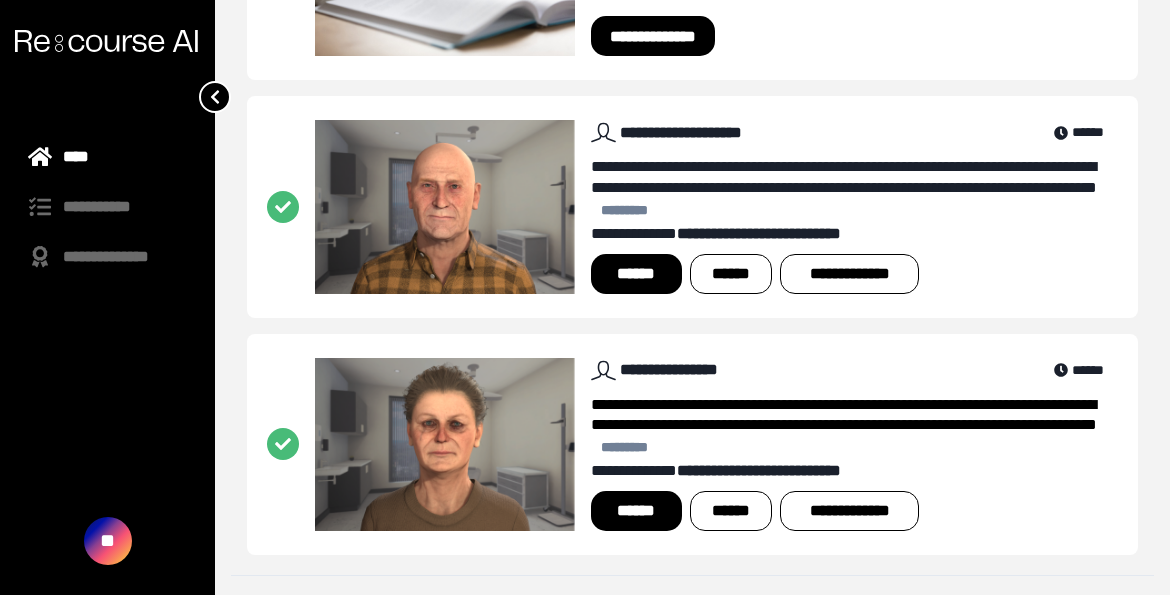 click on "******" at bounding box center [636, 511] 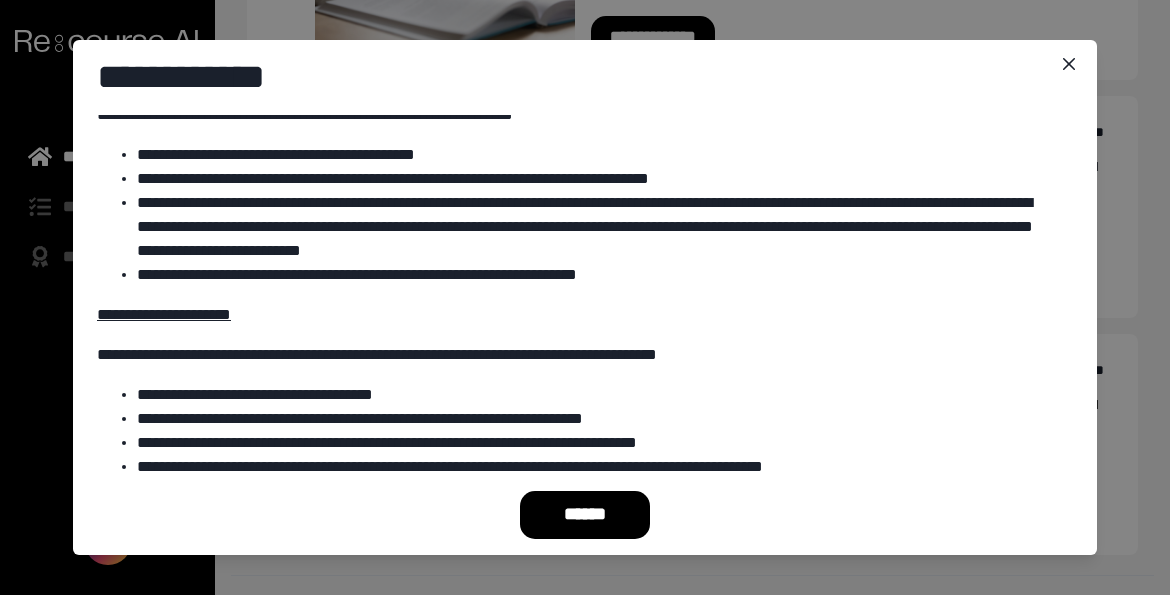 scroll, scrollTop: 552, scrollLeft: 0, axis: vertical 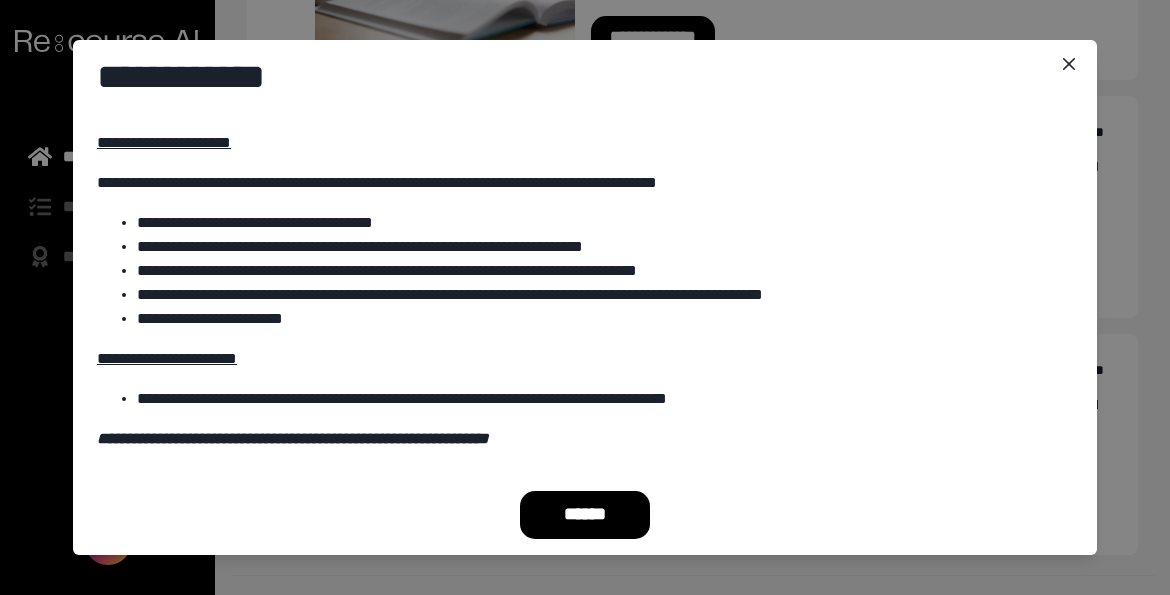 click on "******" at bounding box center [585, 515] 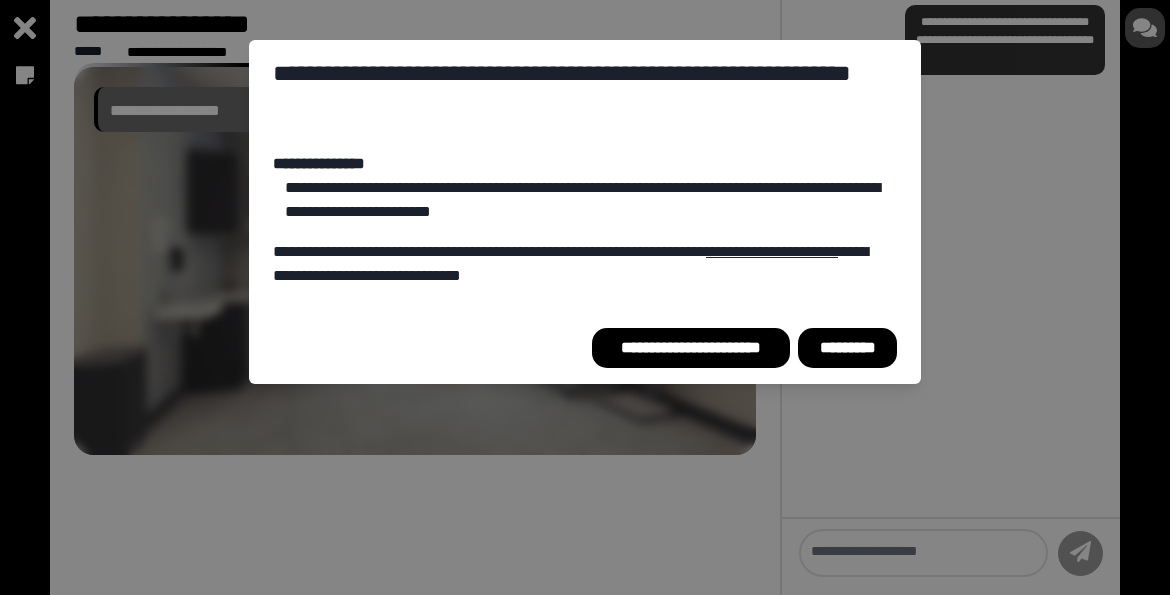 click on "*********" at bounding box center [847, 348] 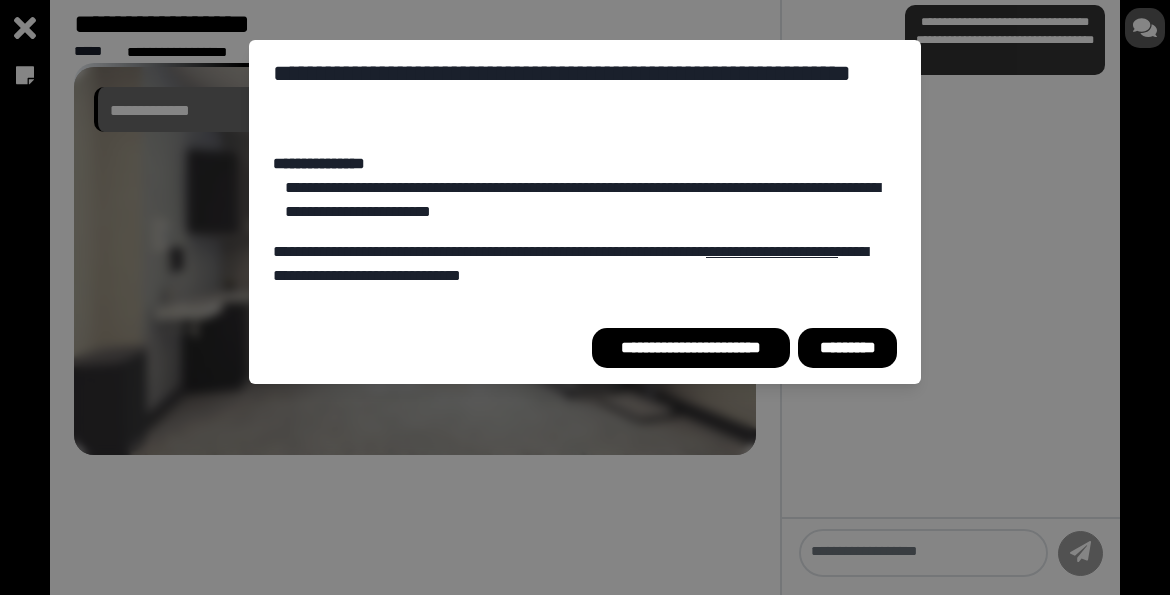 click on "**********" at bounding box center [691, 348] 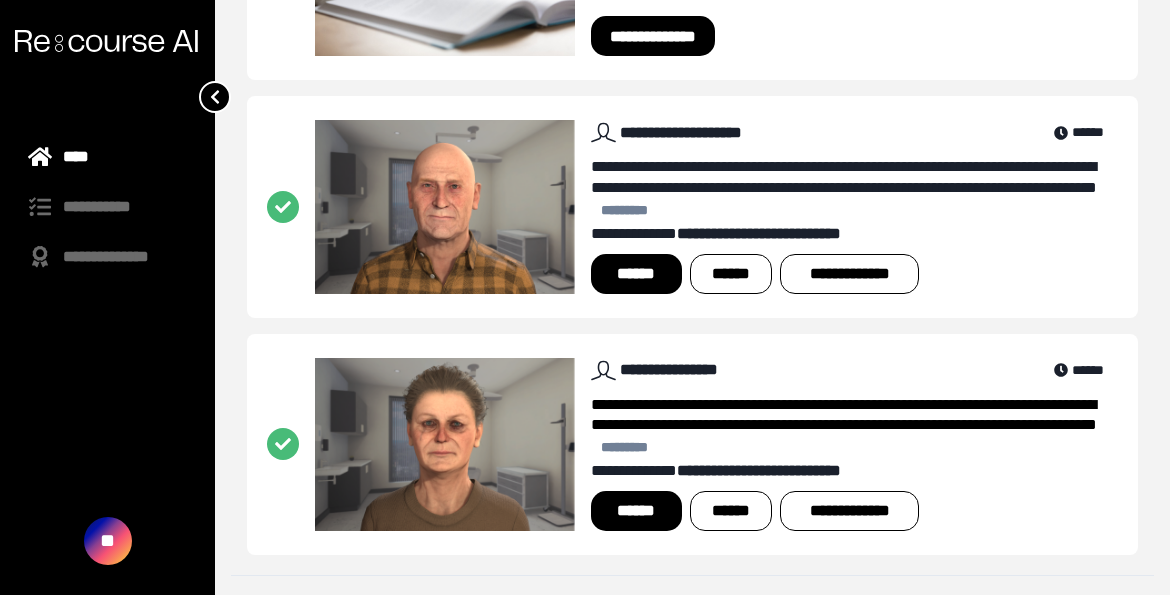 click on "******" at bounding box center (636, 511) 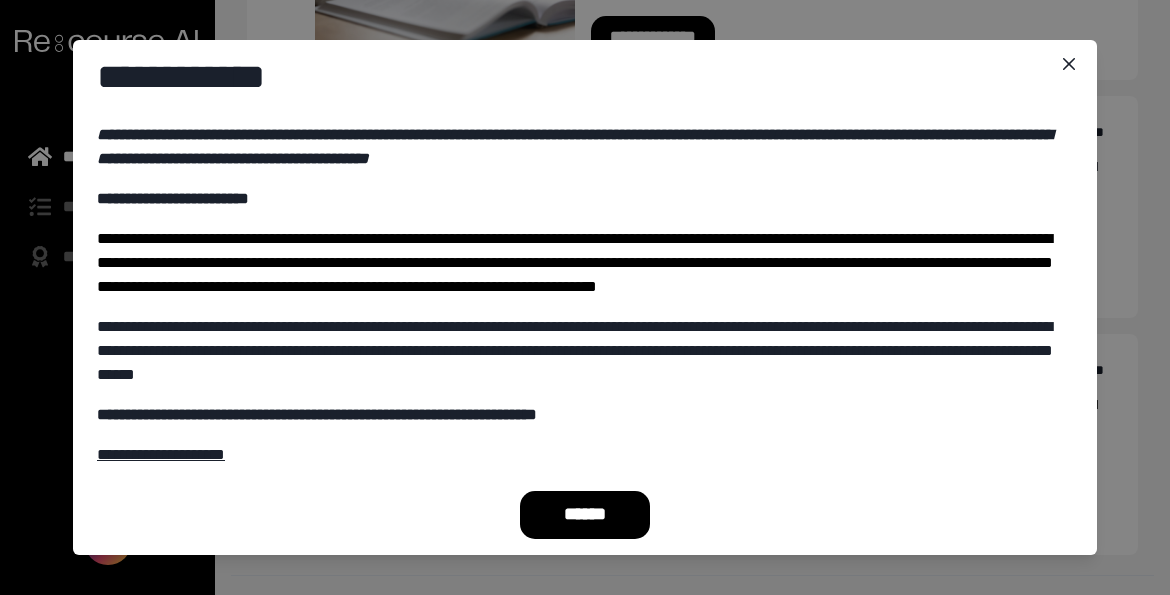 click on "******" at bounding box center (585, 515) 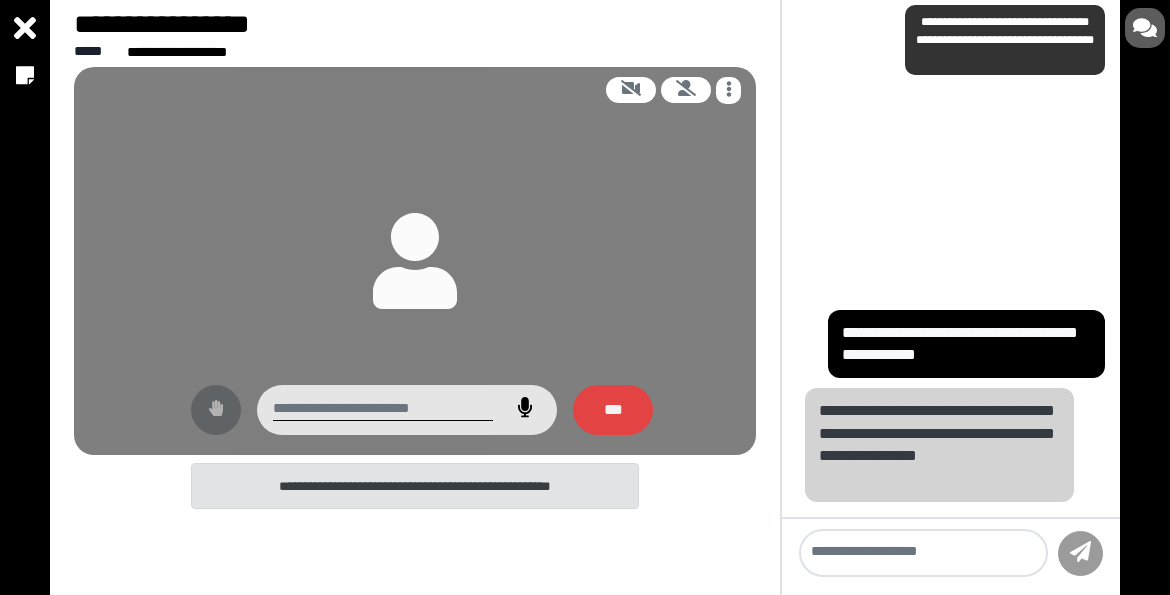 type on "**********" 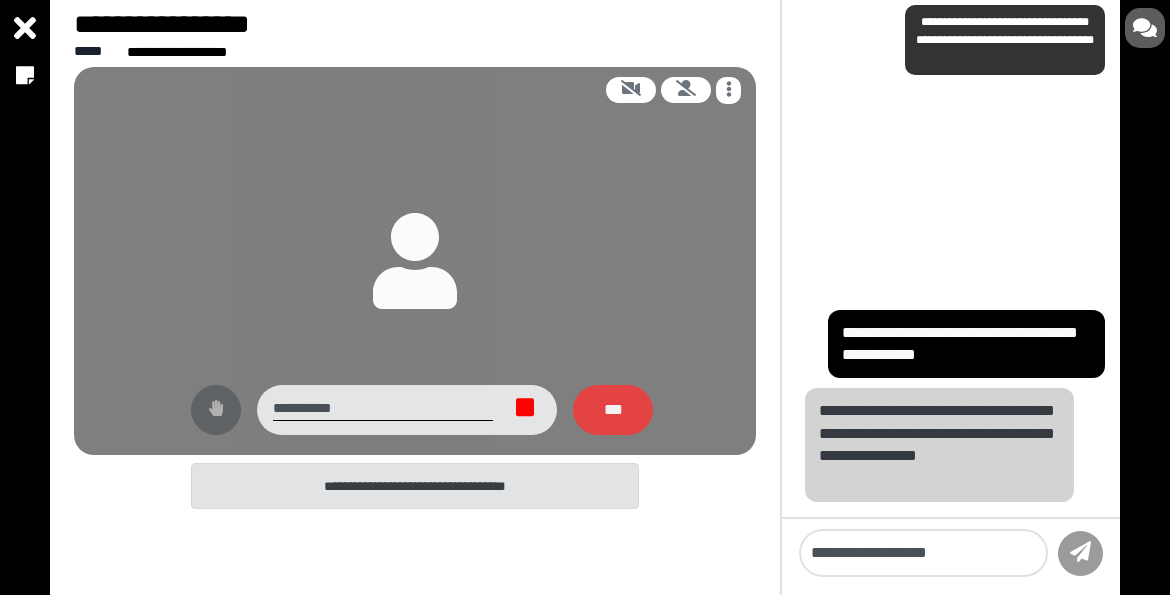 type 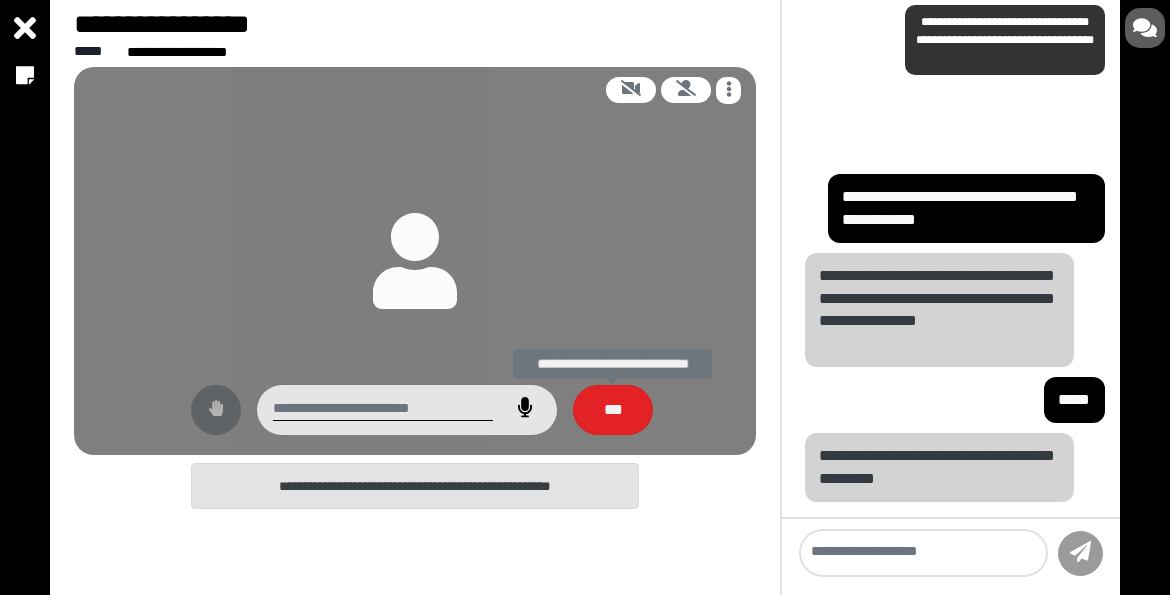 click on "***" at bounding box center (613, 410) 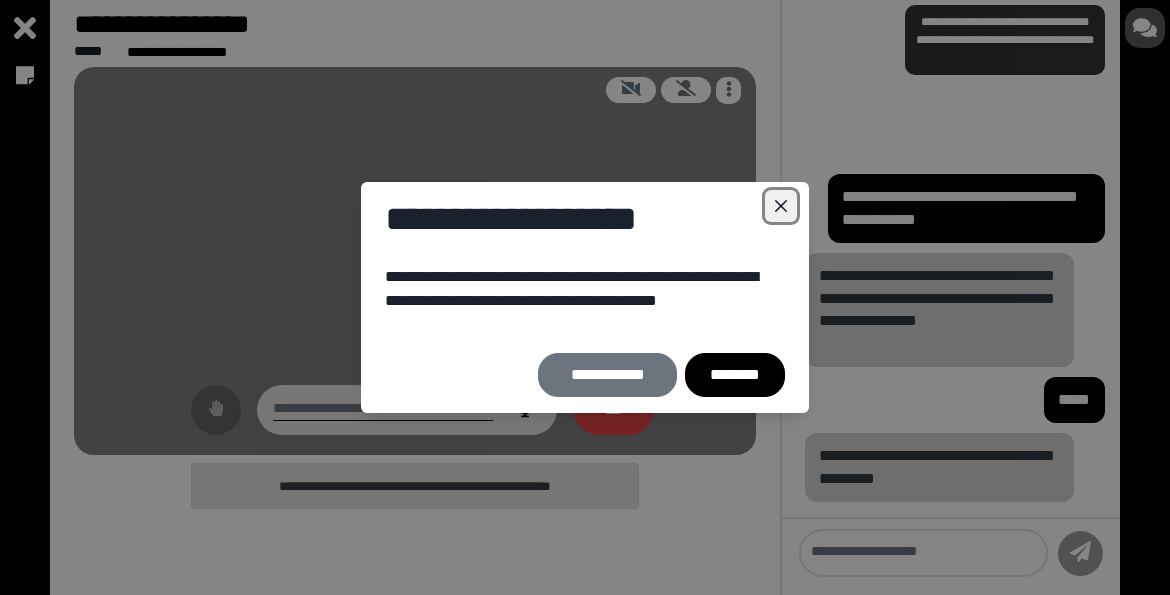click 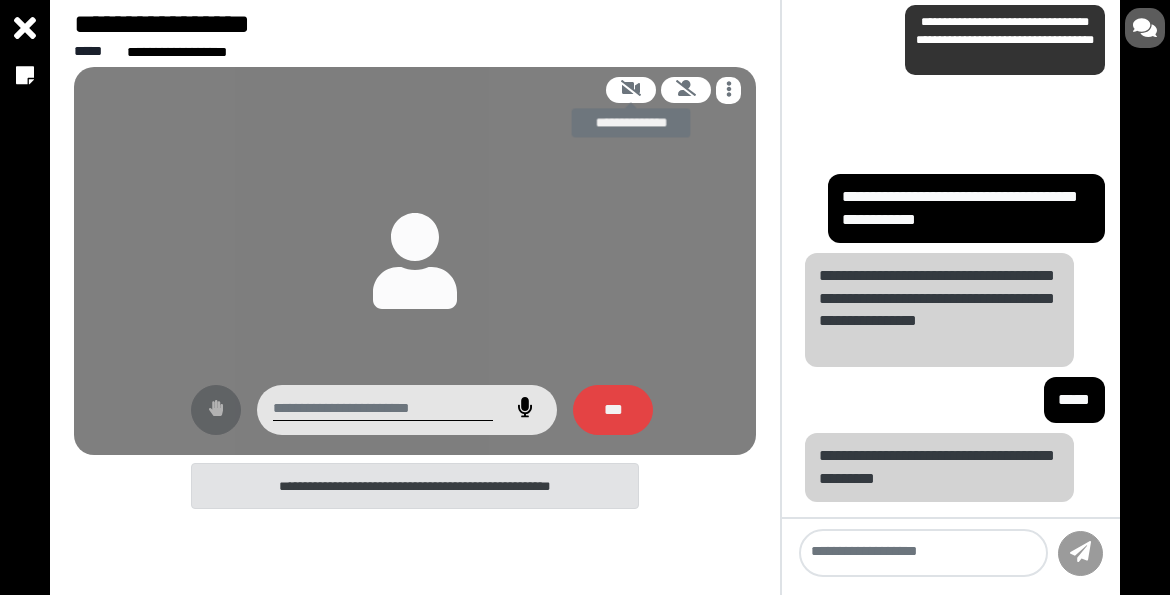 click 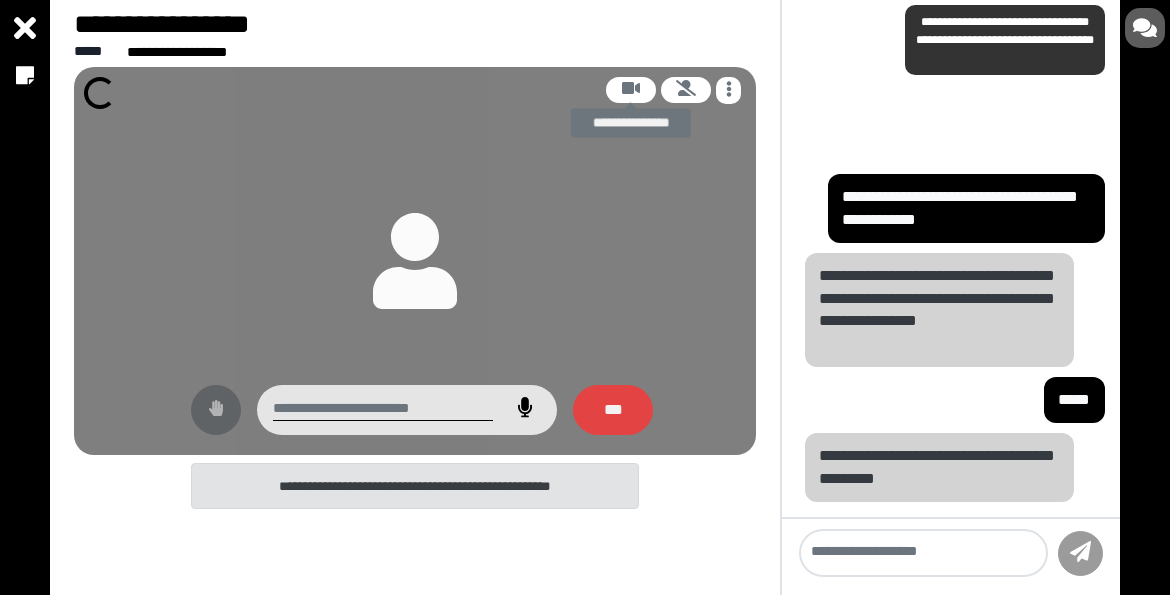 click at bounding box center [631, 90] 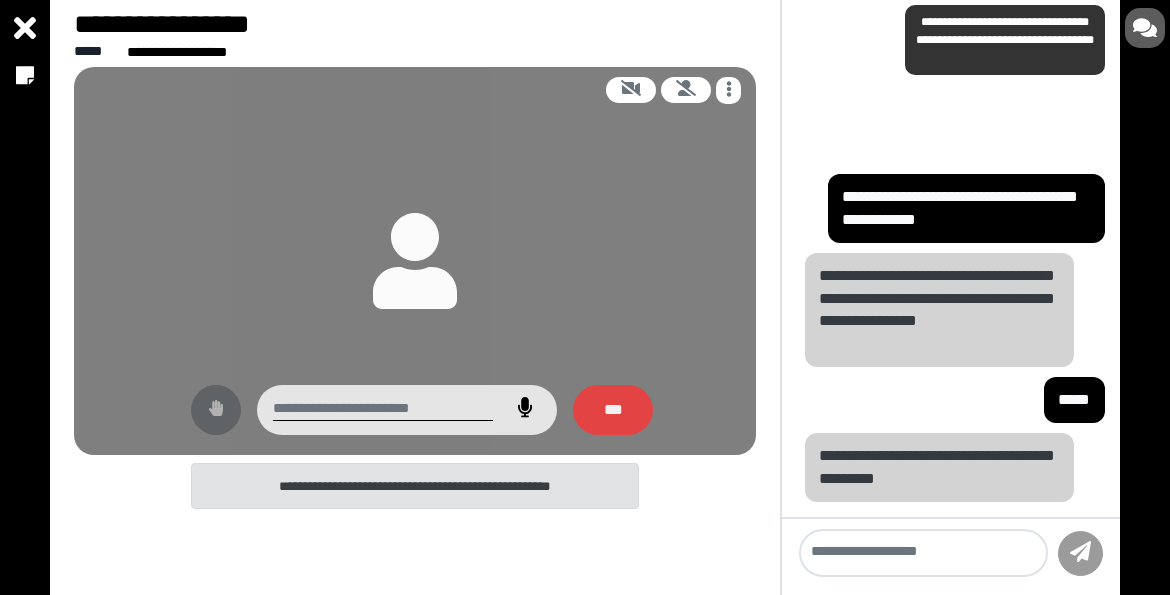 click at bounding box center (415, 261) 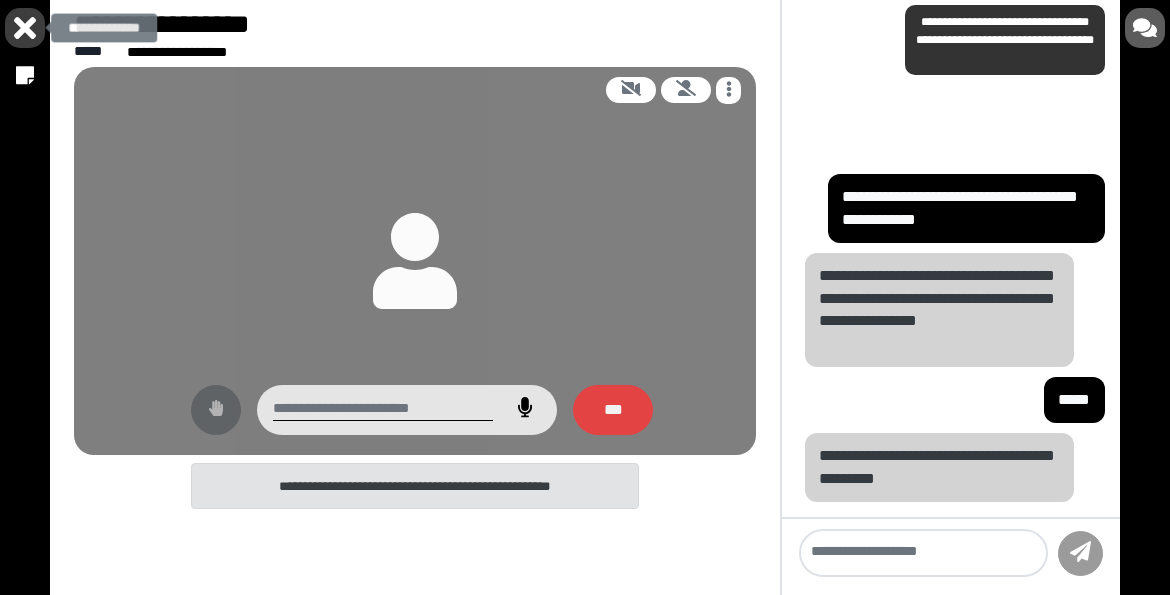 click 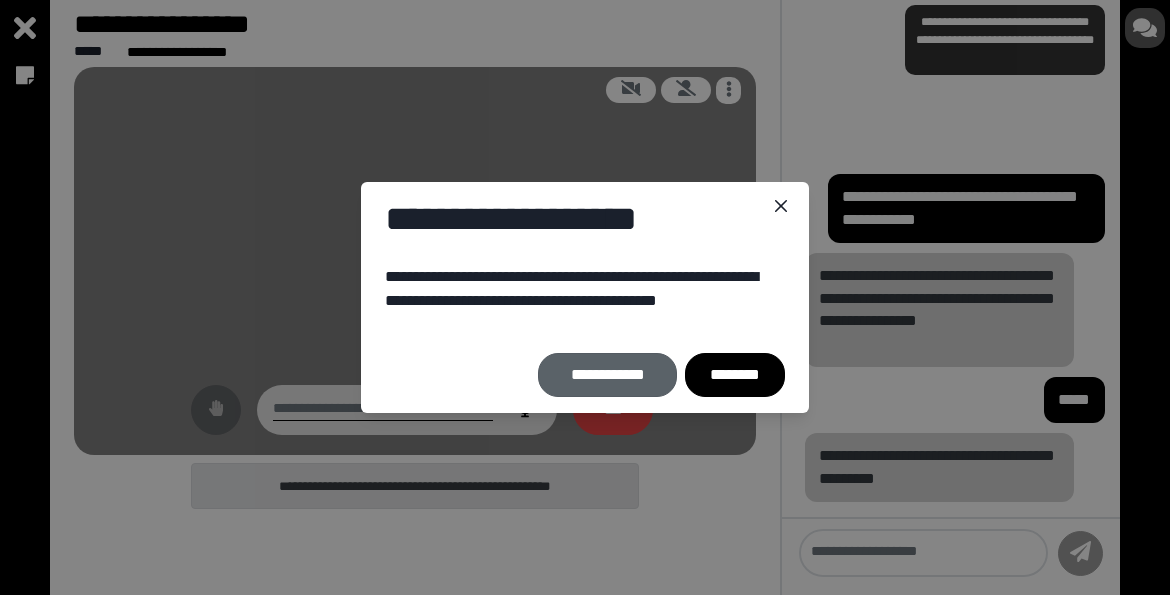 click on "**********" at bounding box center [607, 375] 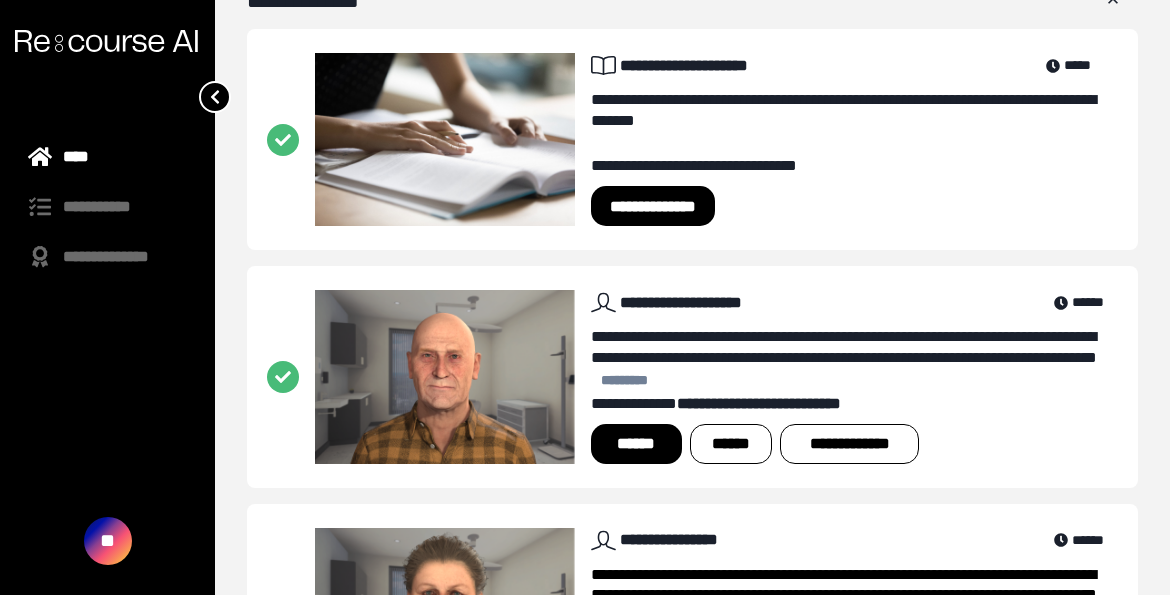 scroll, scrollTop: 543, scrollLeft: 0, axis: vertical 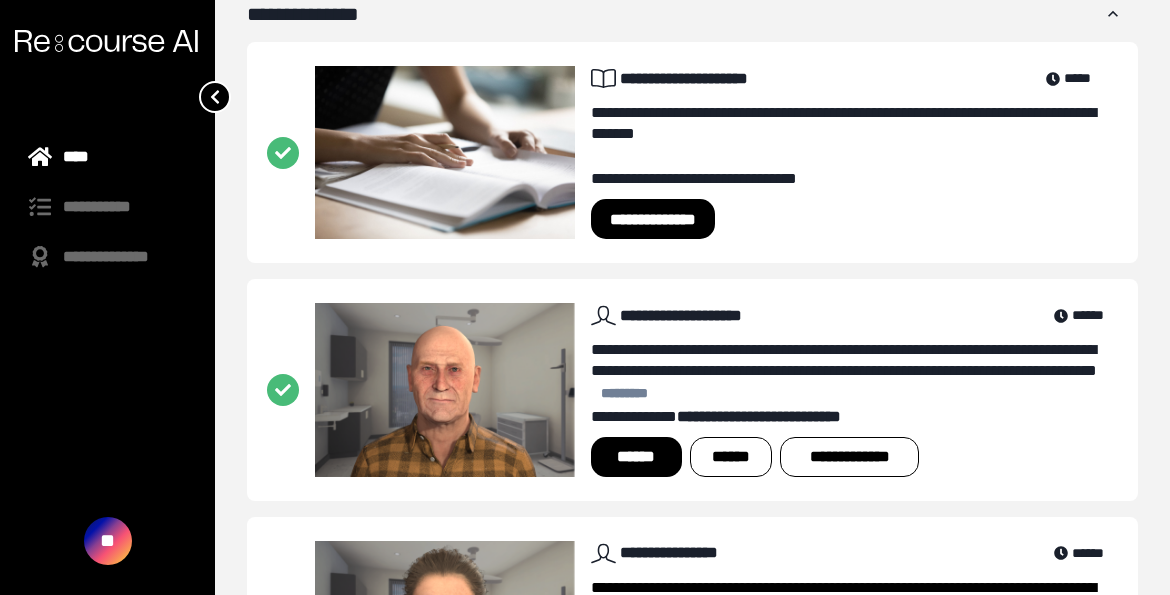 click at bounding box center [215, 97] 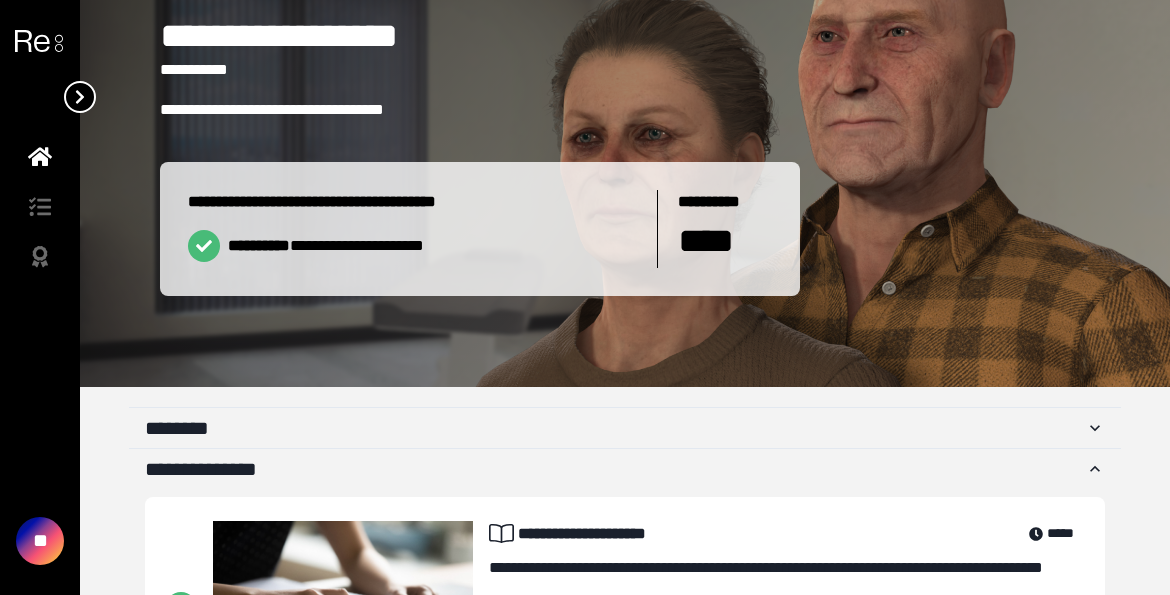 scroll, scrollTop: 0, scrollLeft: 0, axis: both 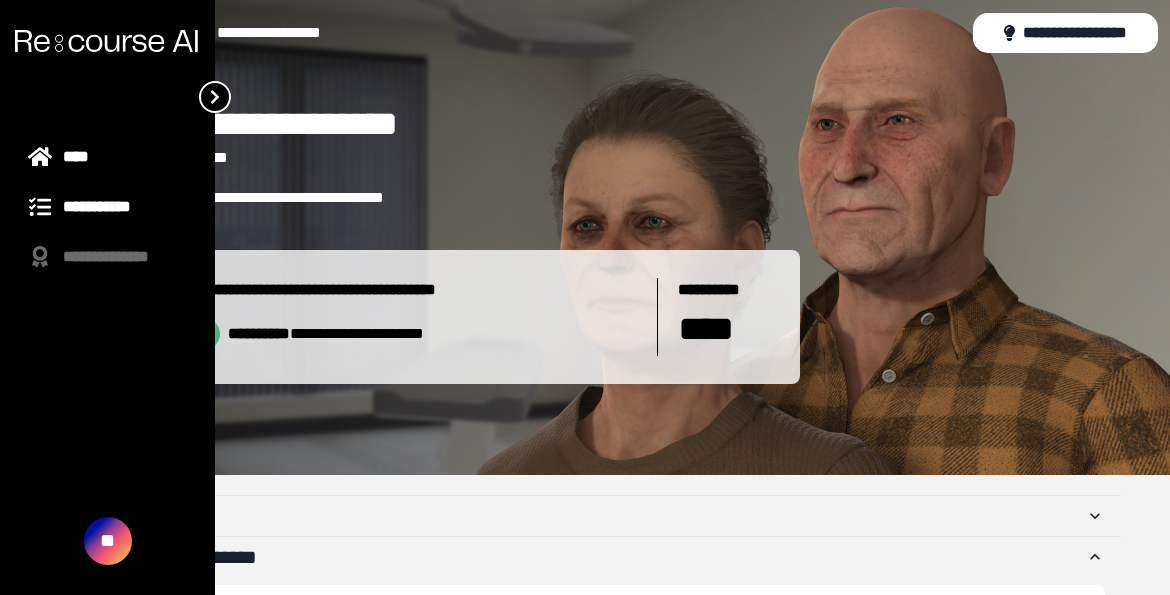 click 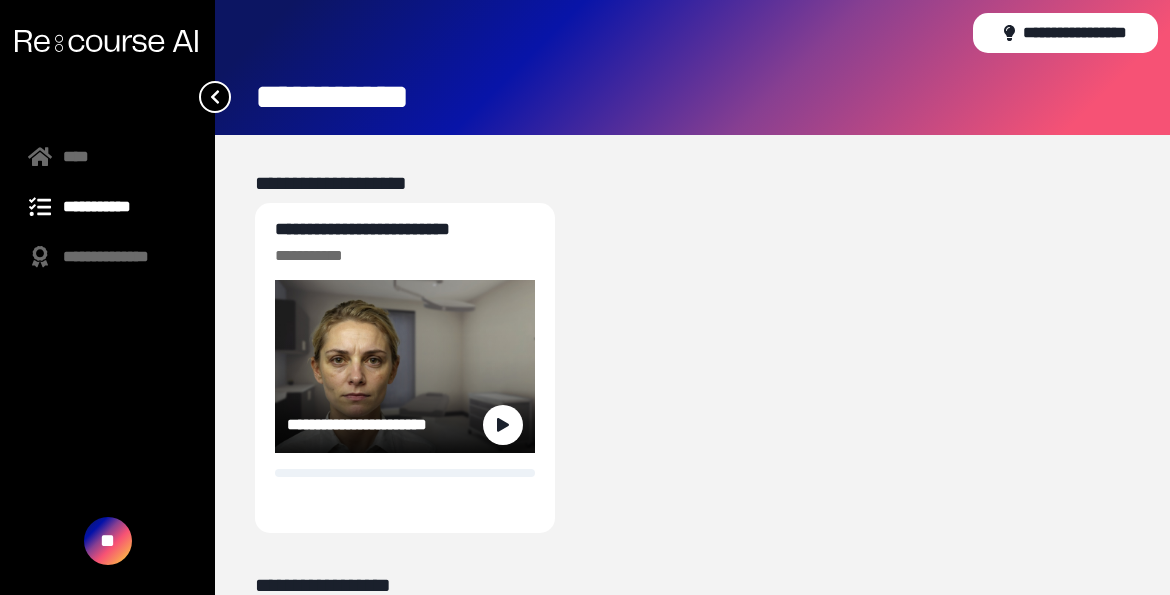 click on "**********" at bounding box center [362, 229] 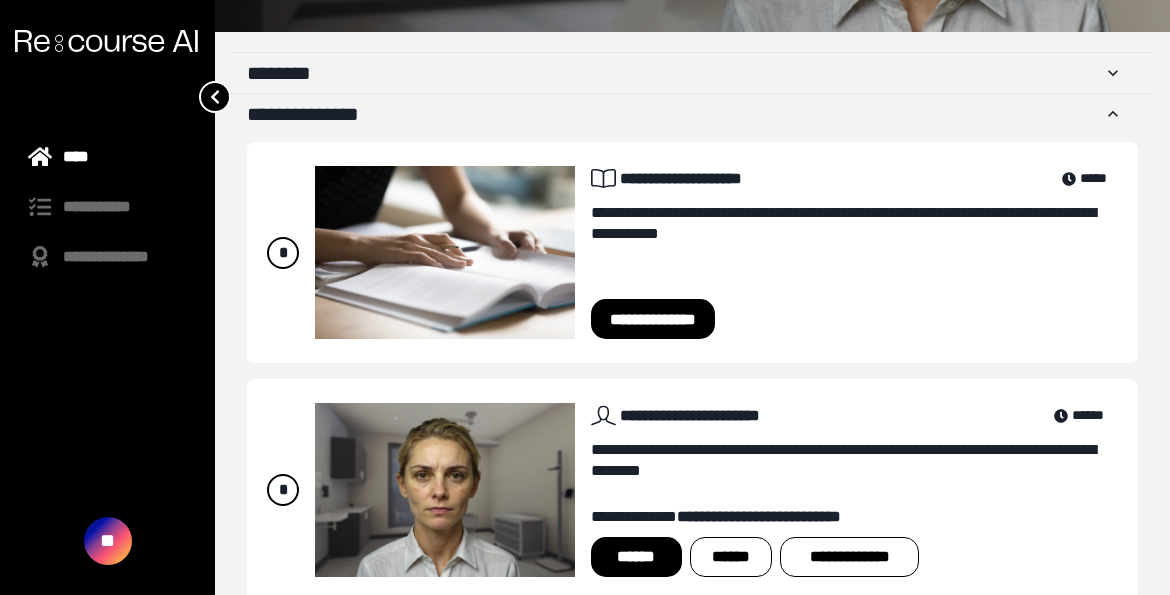 scroll, scrollTop: 398, scrollLeft: 0, axis: vertical 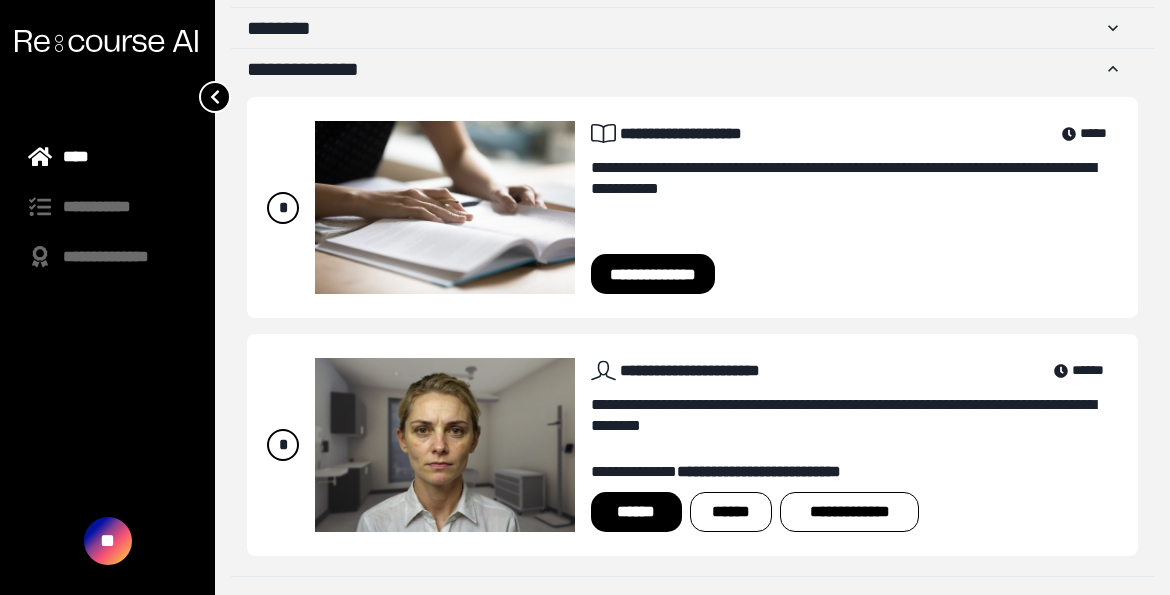 click on "****" at bounding box center [107, 157] 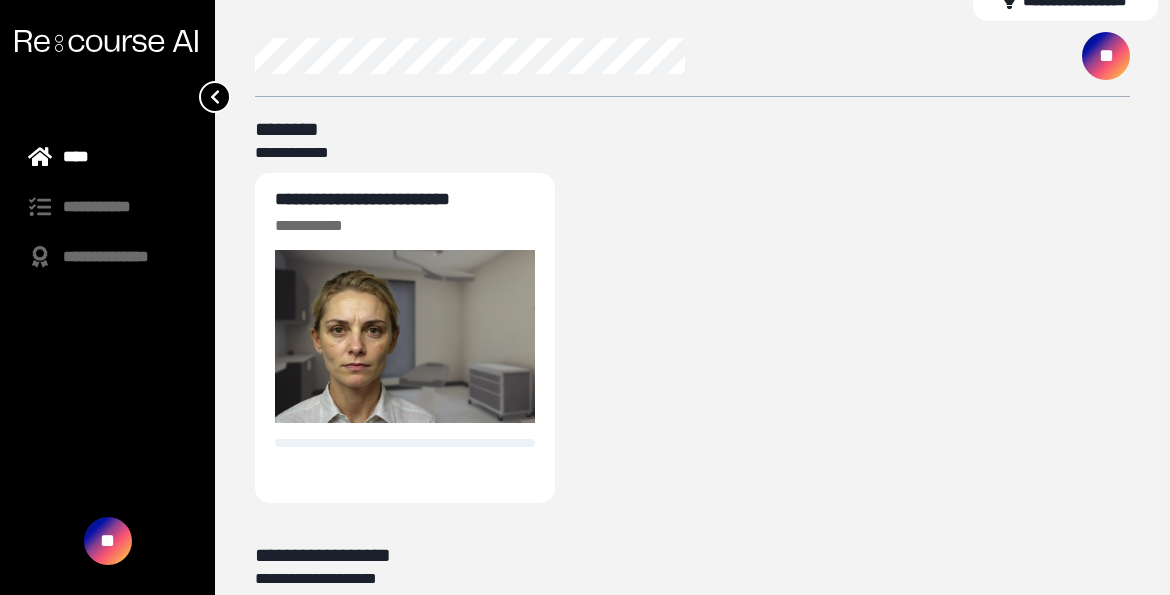 scroll, scrollTop: 2, scrollLeft: 0, axis: vertical 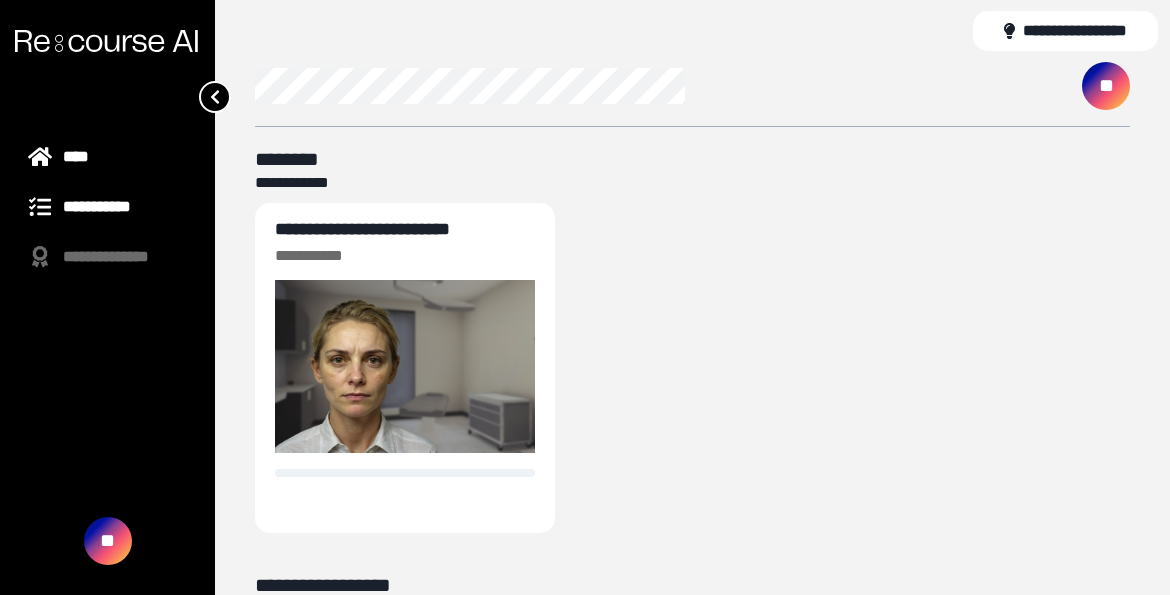 click on "**********" at bounding box center (107, 207) 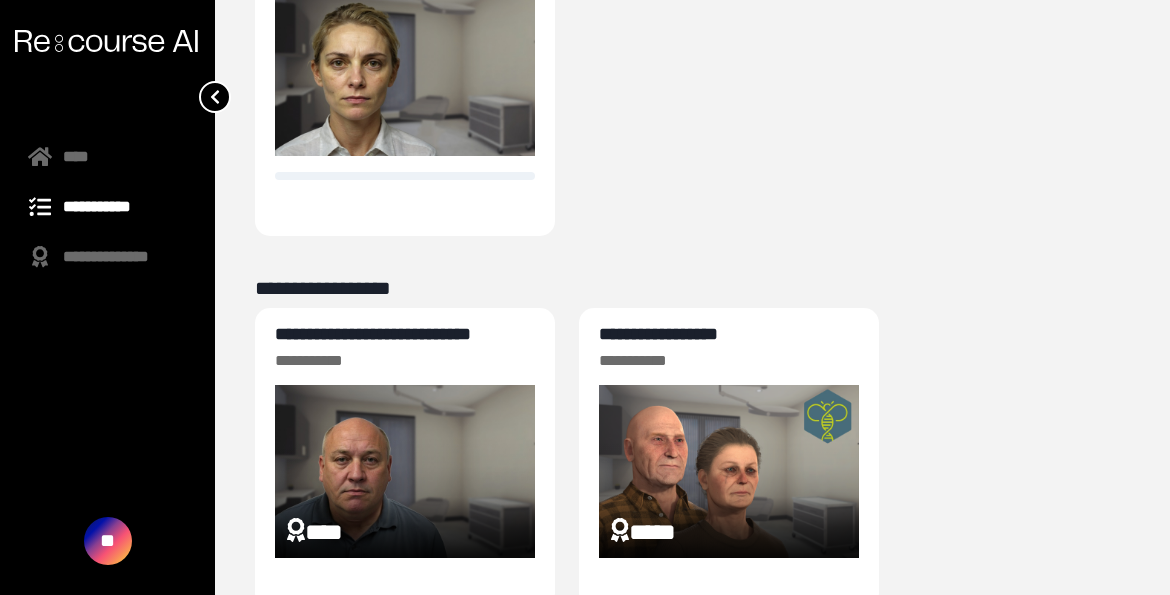 scroll, scrollTop: 330, scrollLeft: 0, axis: vertical 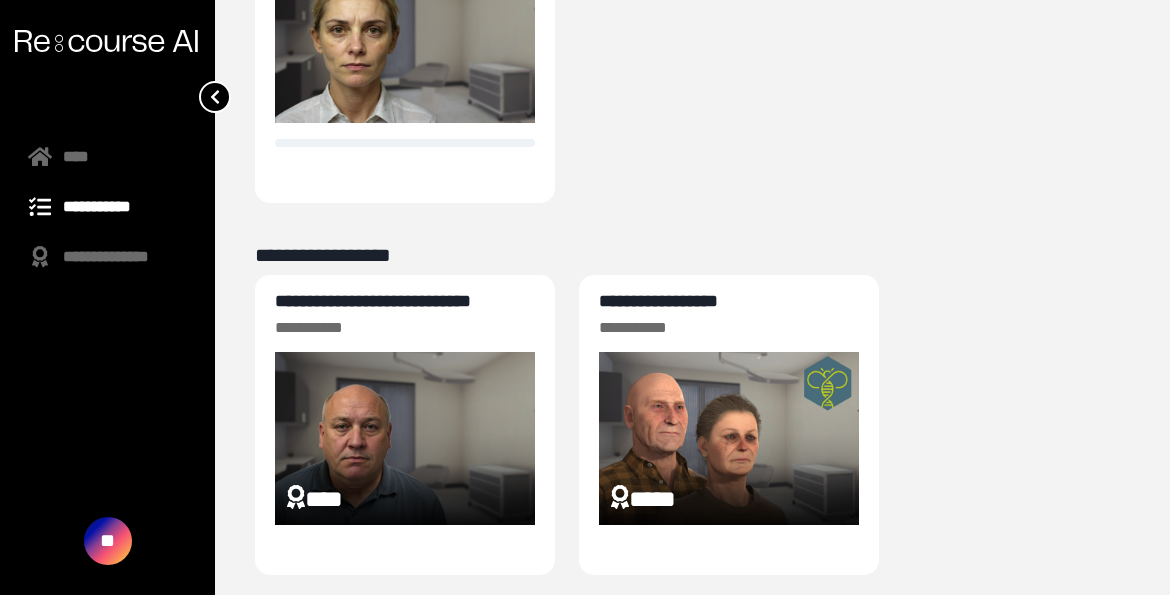 click on "**********" at bounding box center [373, 301] 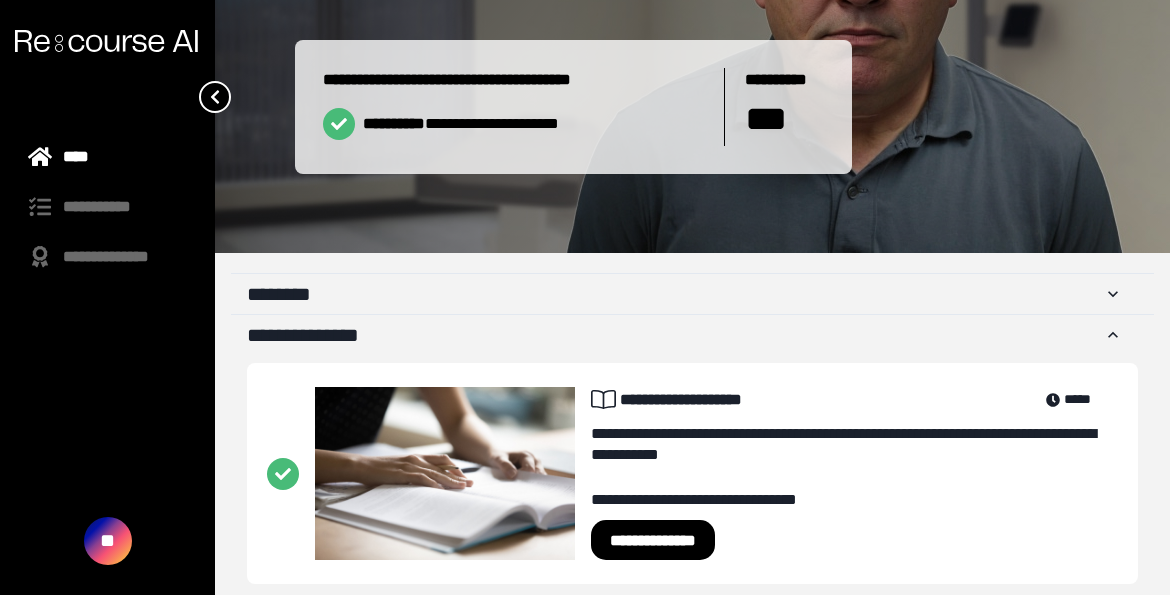 scroll, scrollTop: 252, scrollLeft: 0, axis: vertical 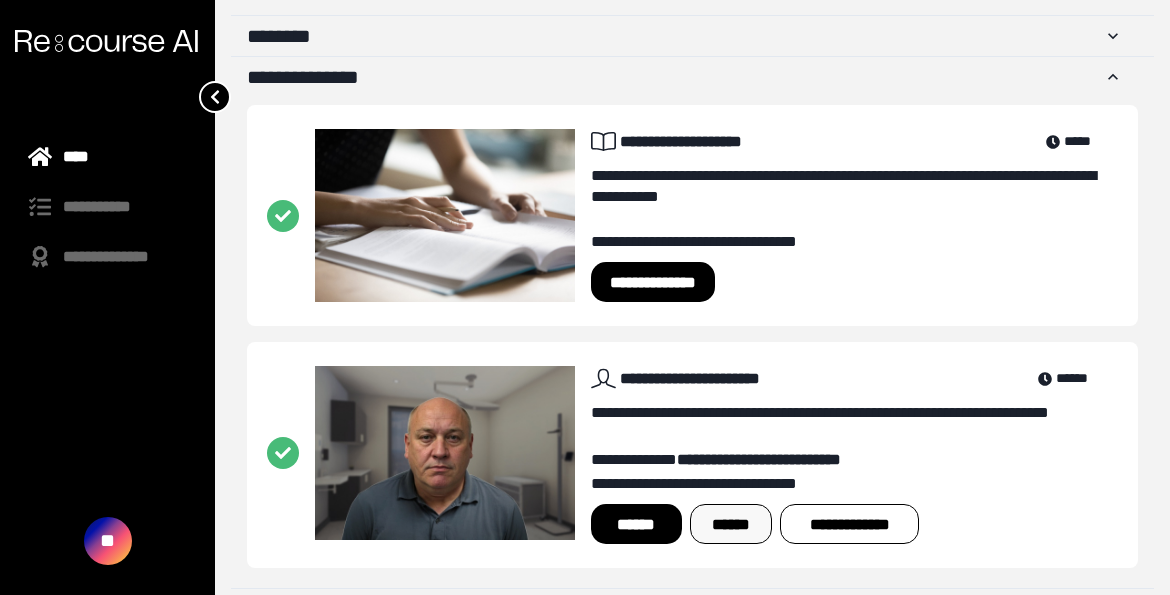 click on "******" at bounding box center [731, 524] 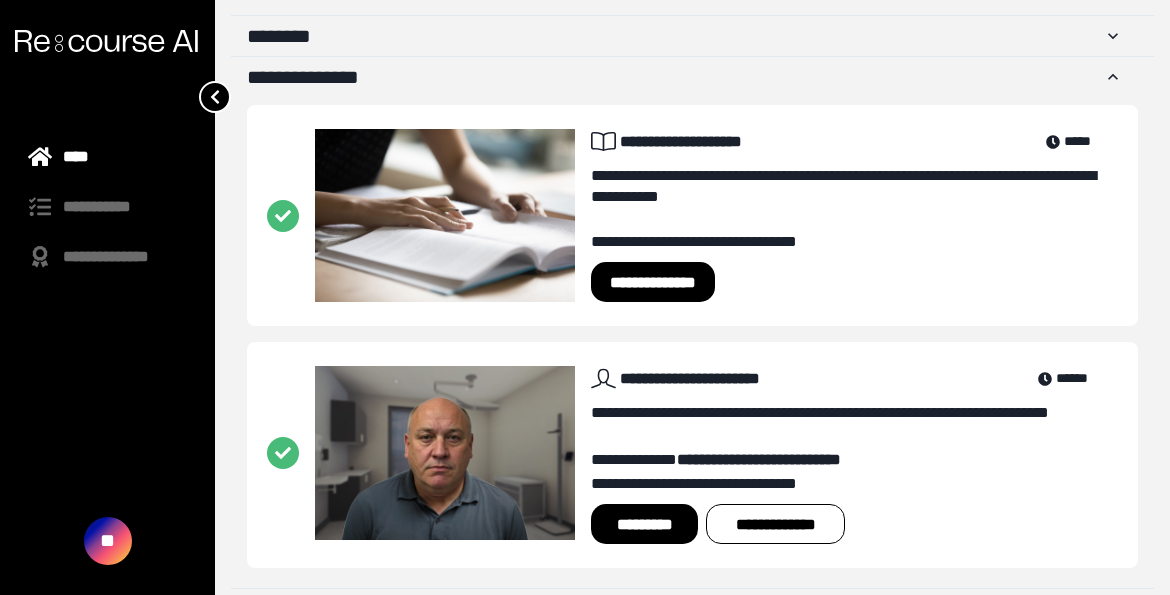 click at bounding box center (107, 394) 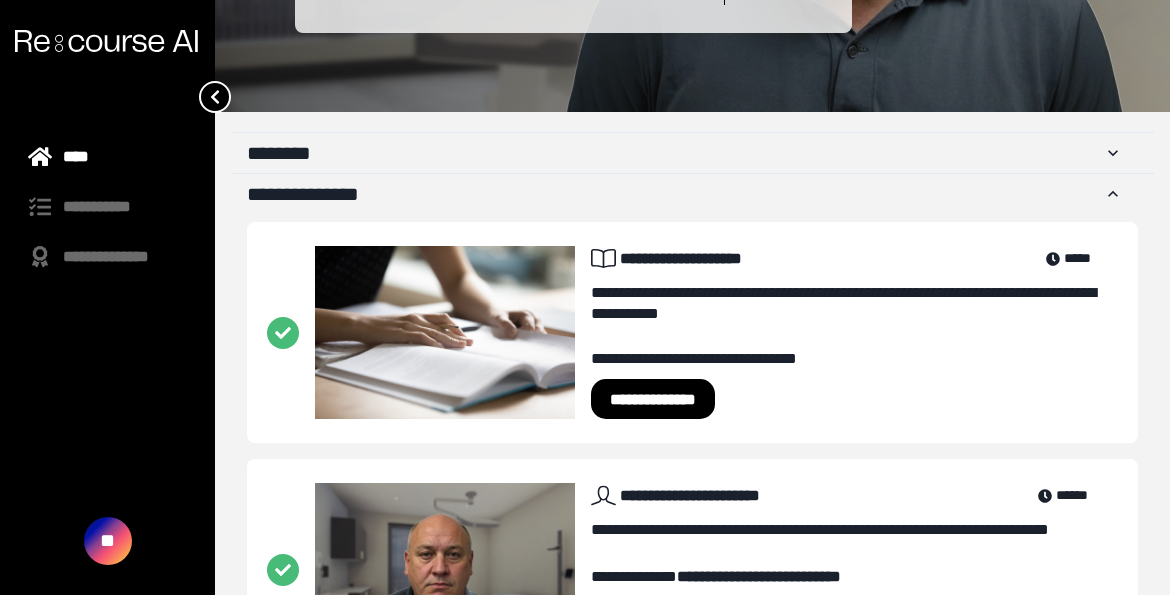scroll, scrollTop: 365, scrollLeft: 0, axis: vertical 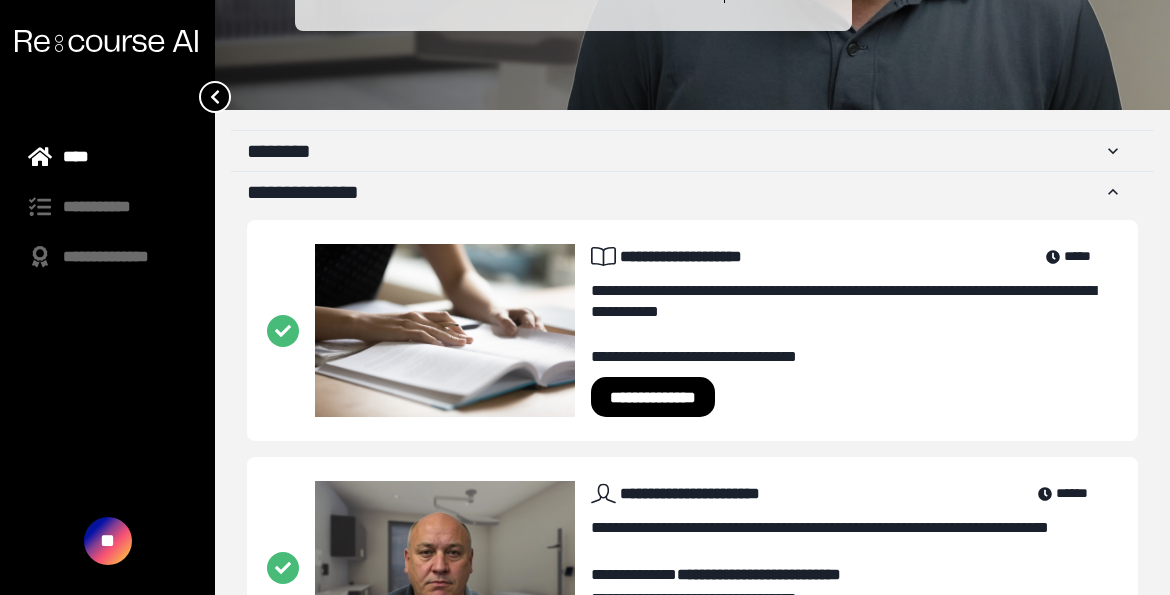 click on "**********" at bounding box center [653, 397] 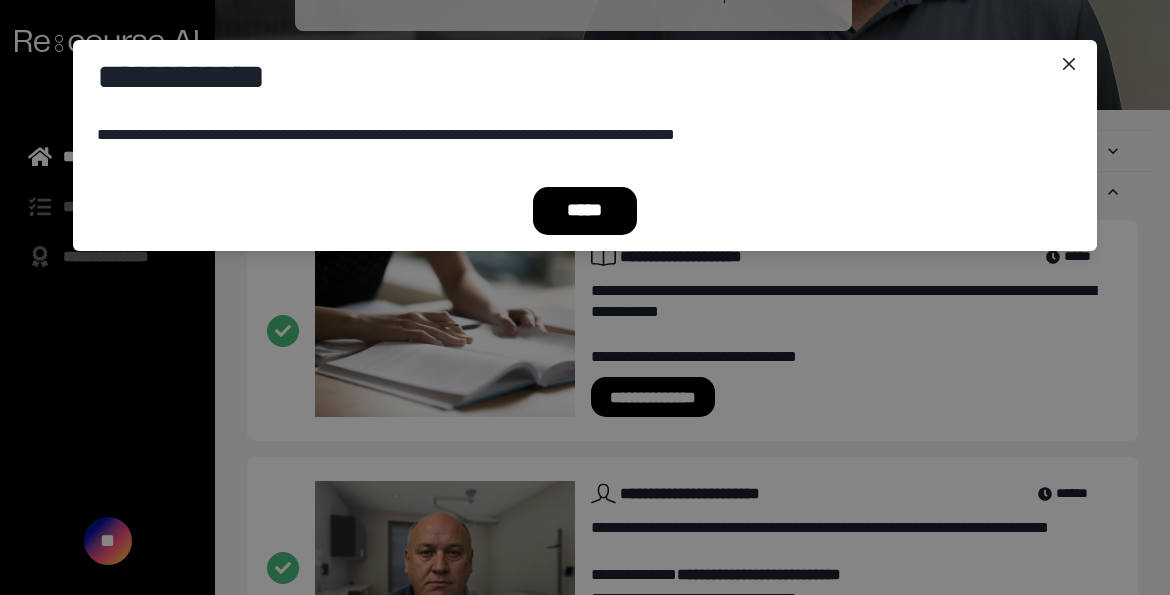 click on "*****" at bounding box center (585, 211) 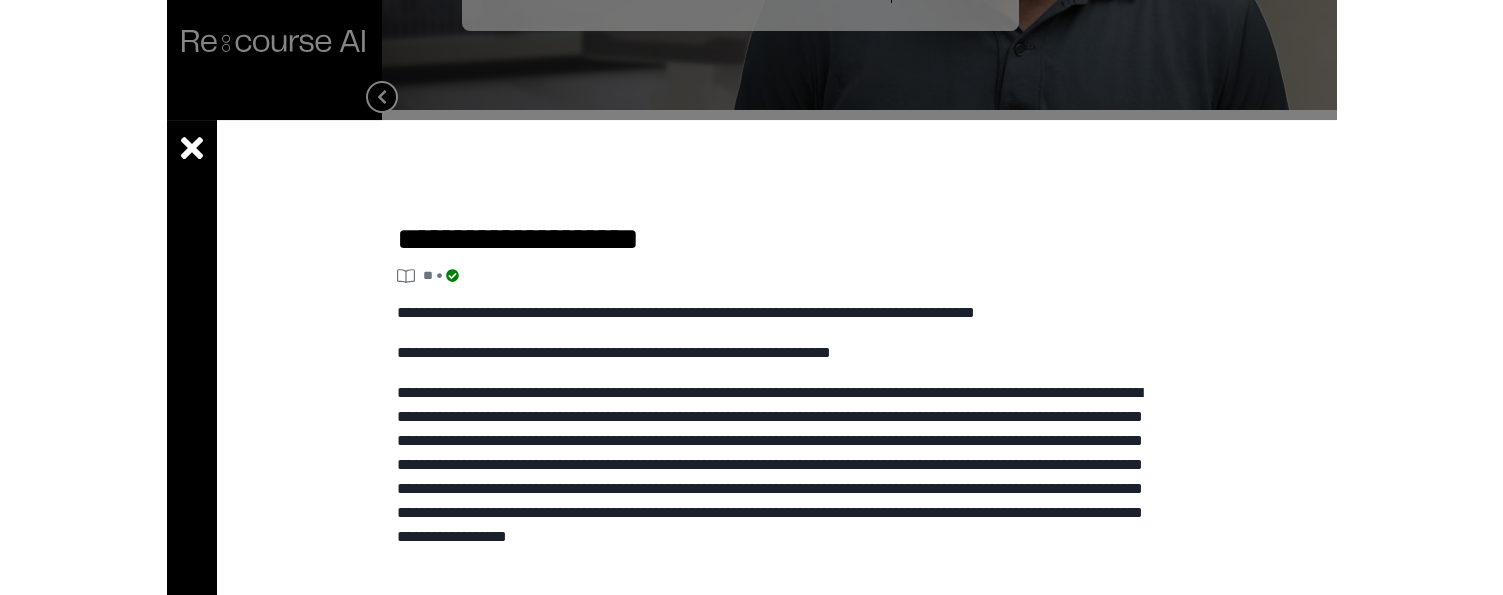scroll, scrollTop: 493, scrollLeft: 0, axis: vertical 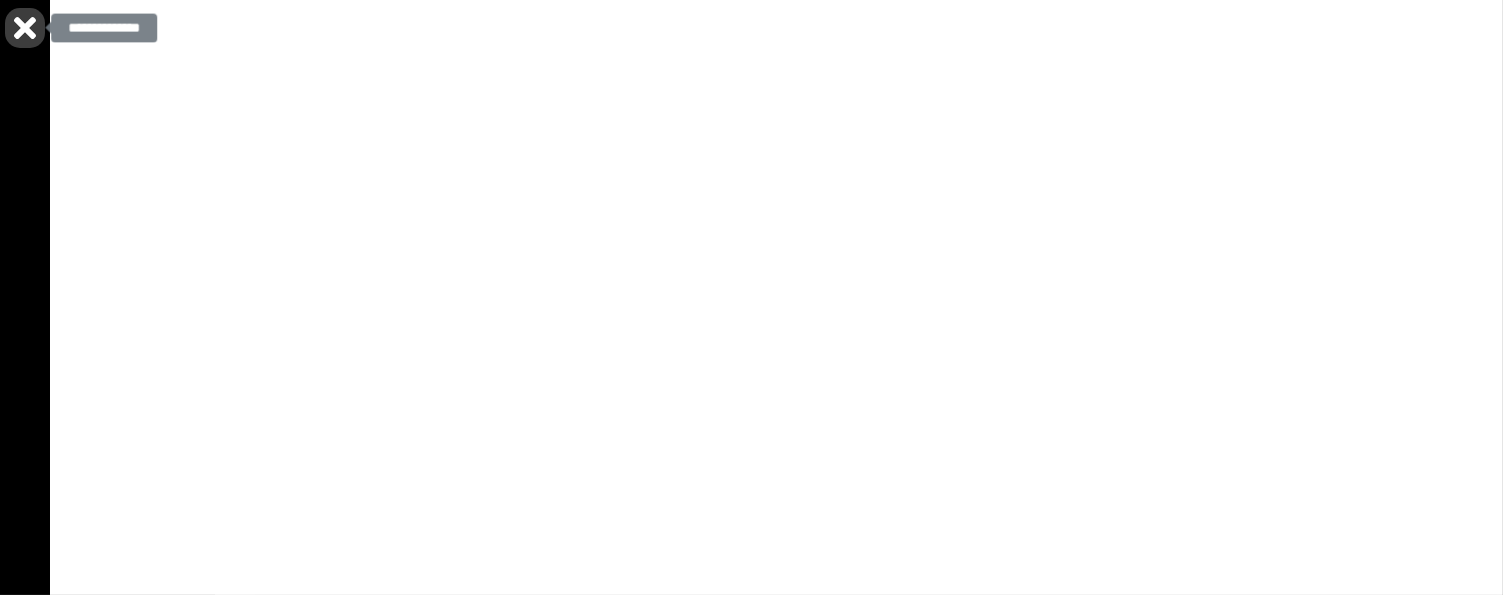 click 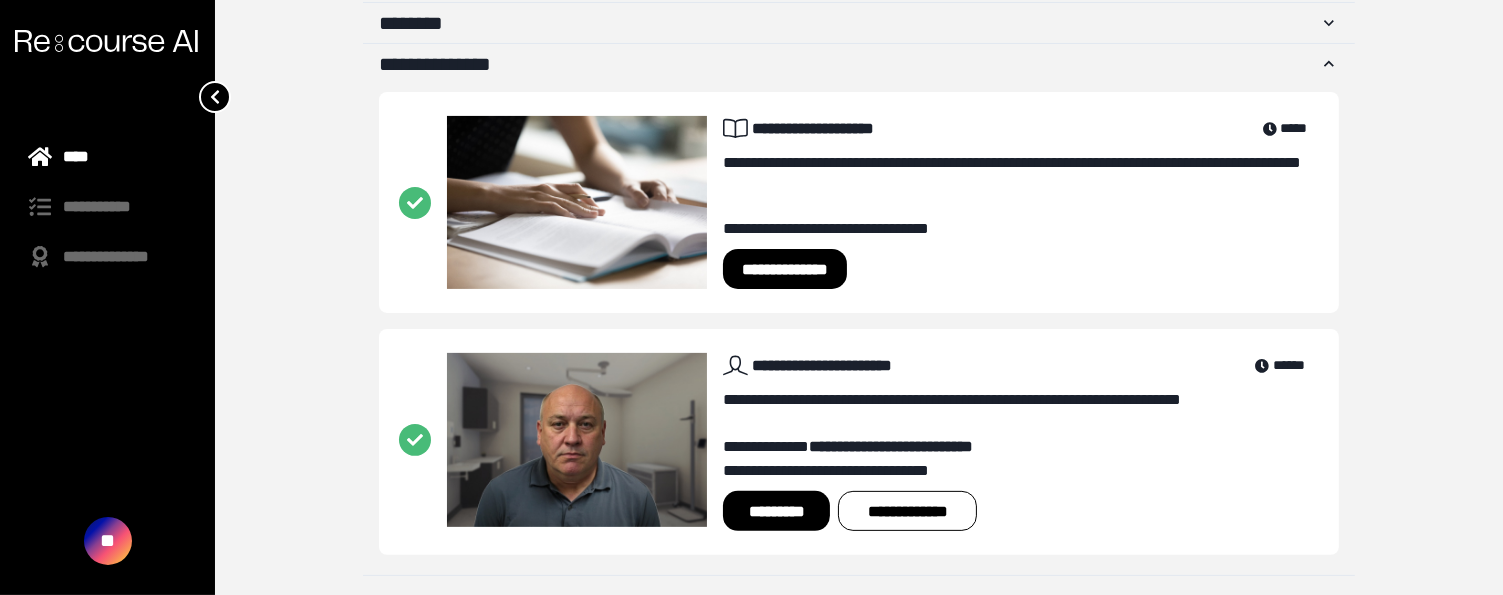 click on "*********" at bounding box center [776, 511] 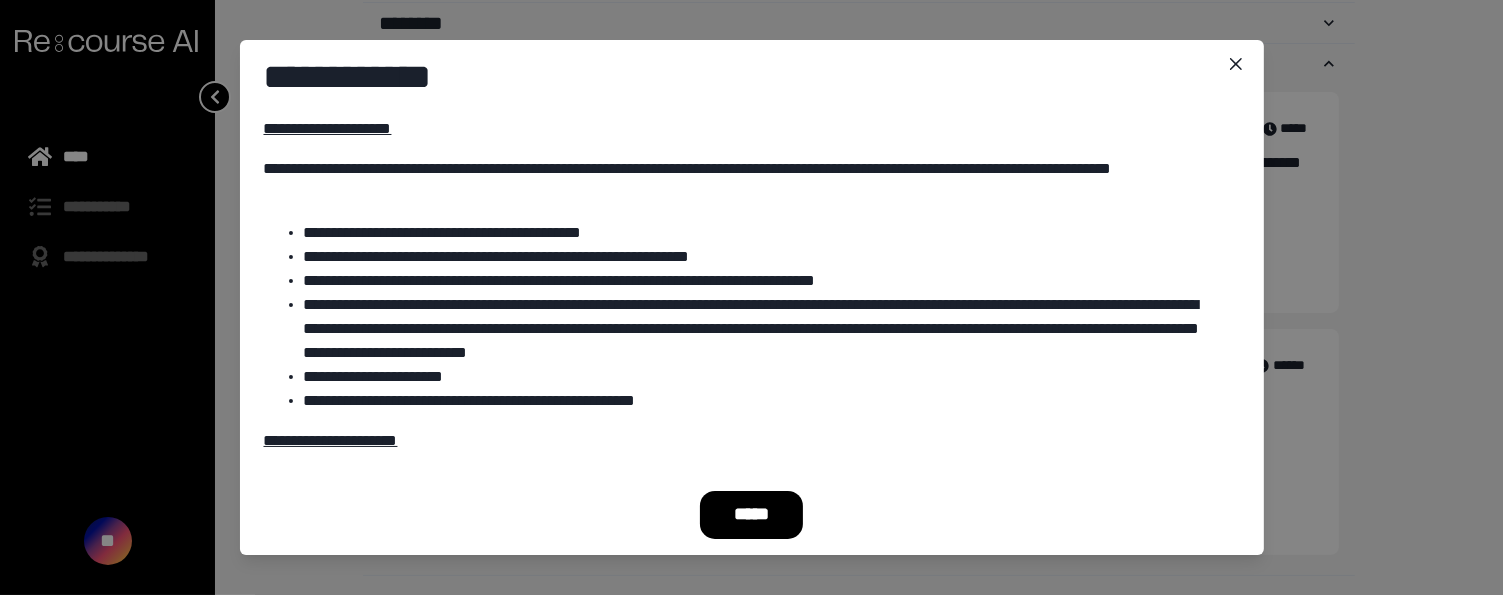scroll, scrollTop: 176, scrollLeft: 0, axis: vertical 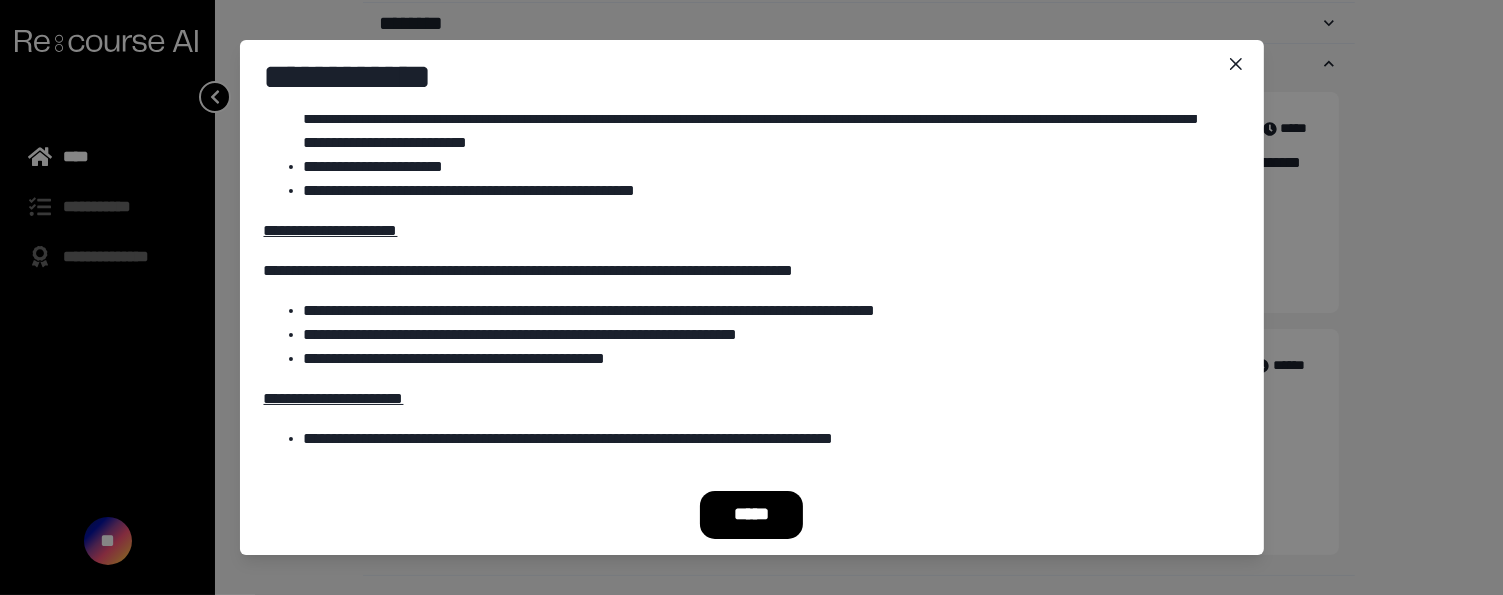 click on "*****" at bounding box center [752, 515] 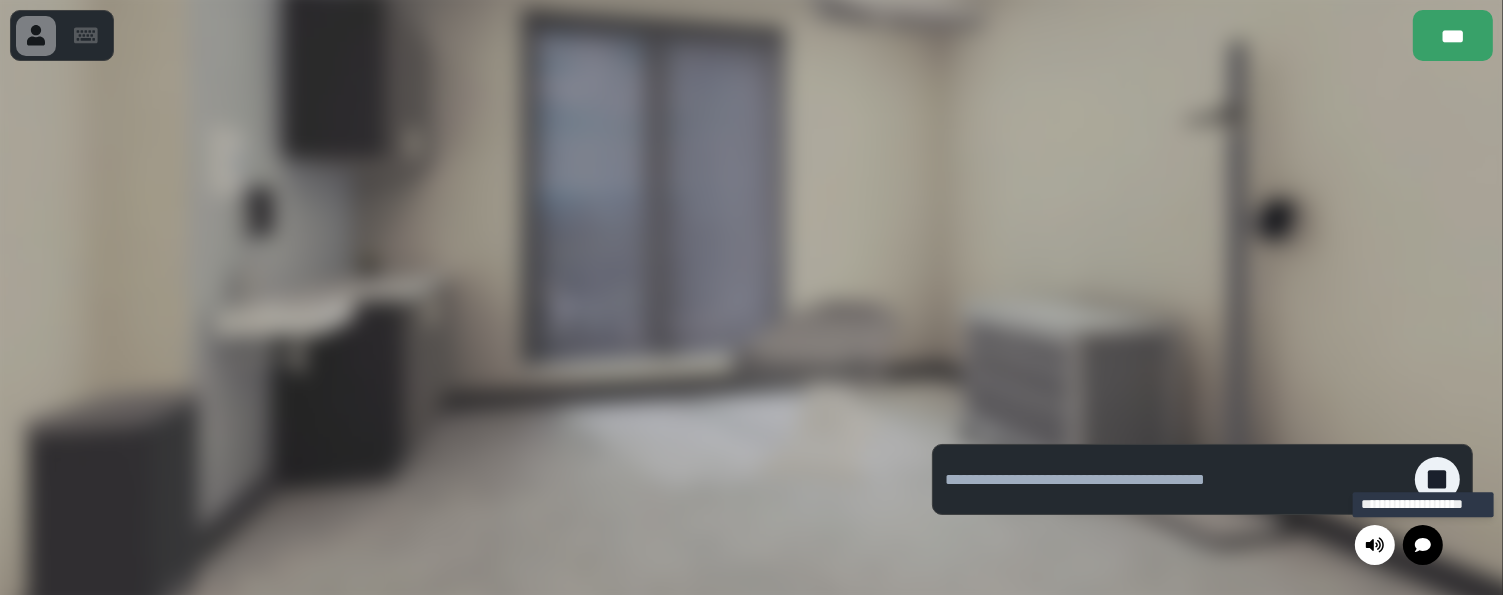 click 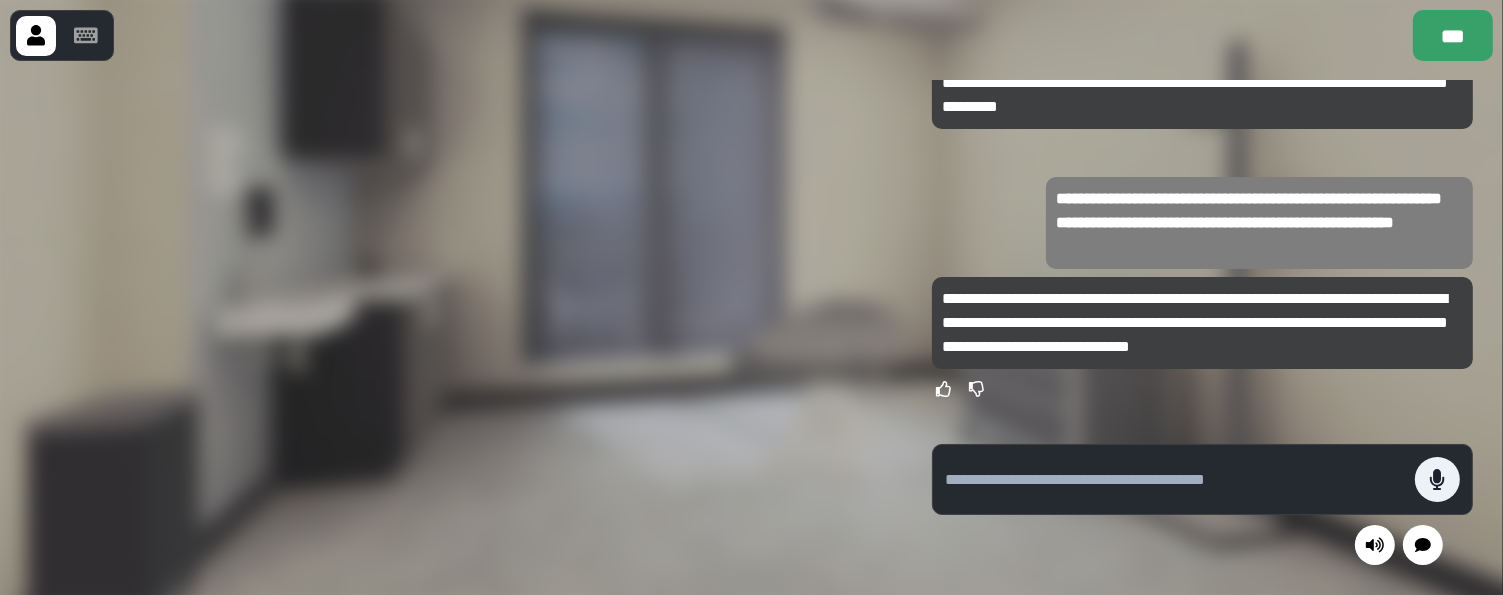 type 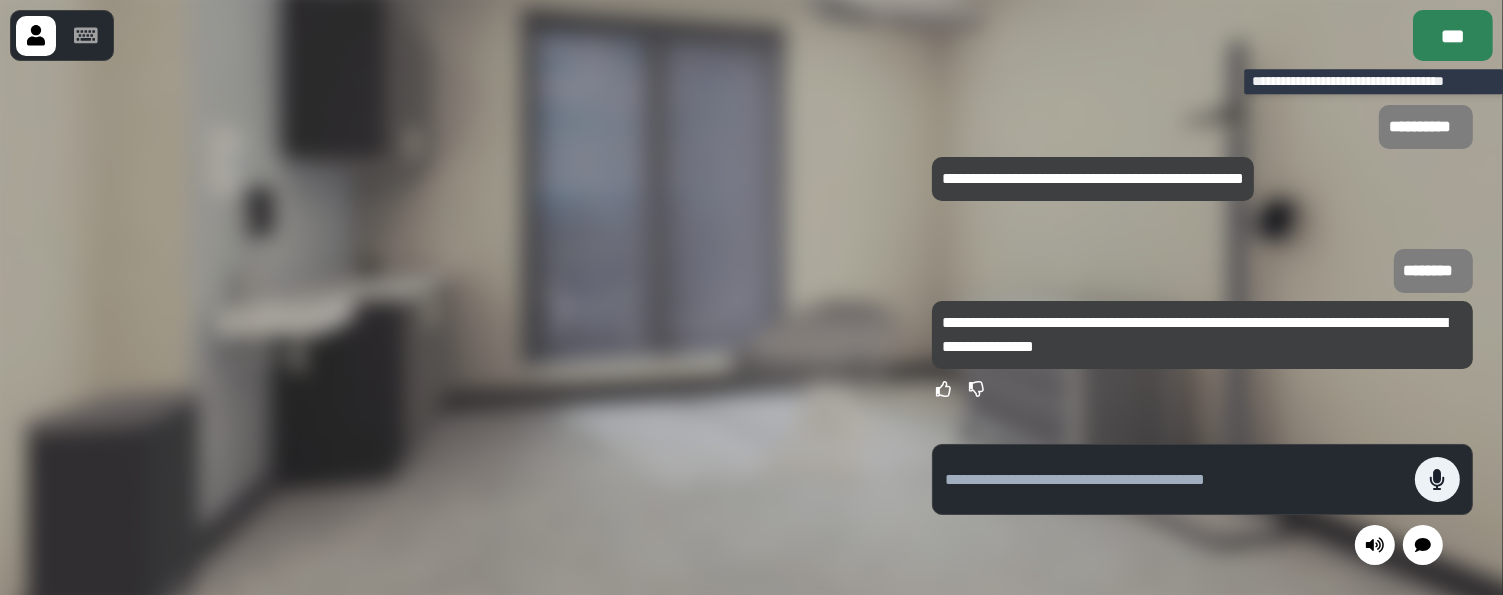 click on "***" at bounding box center [1453, 35] 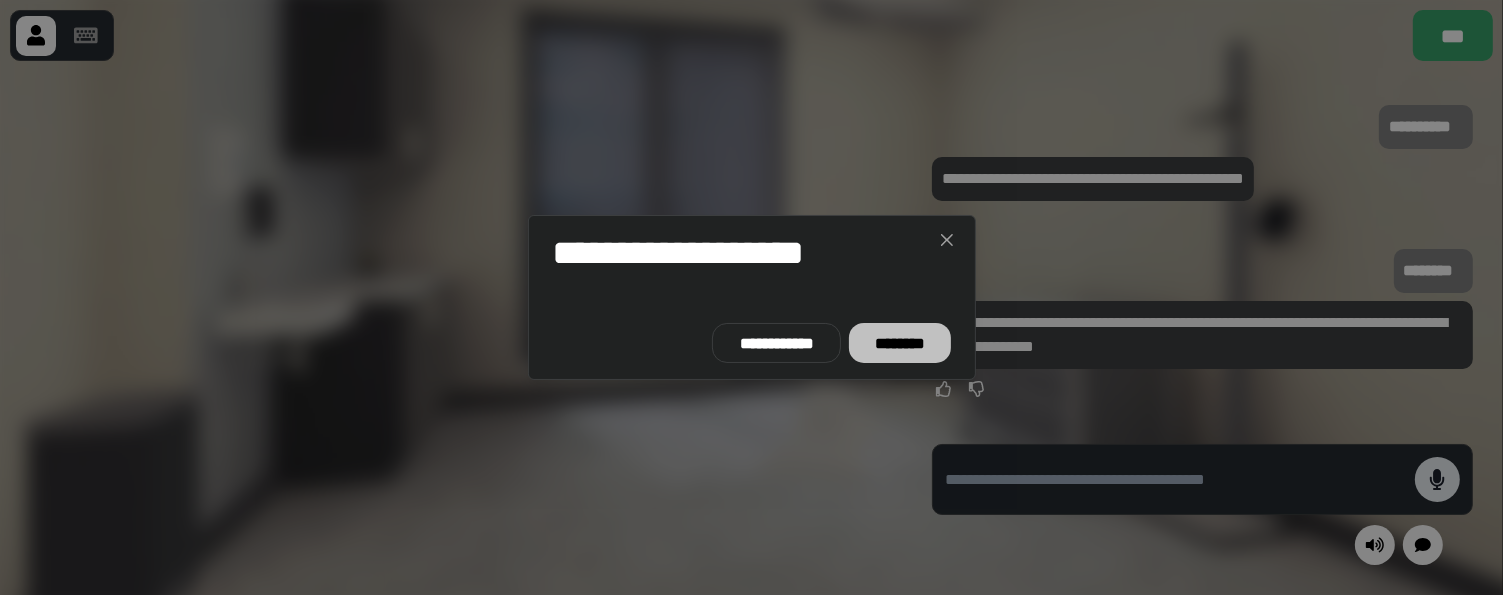 click on "********" at bounding box center [899, 343] 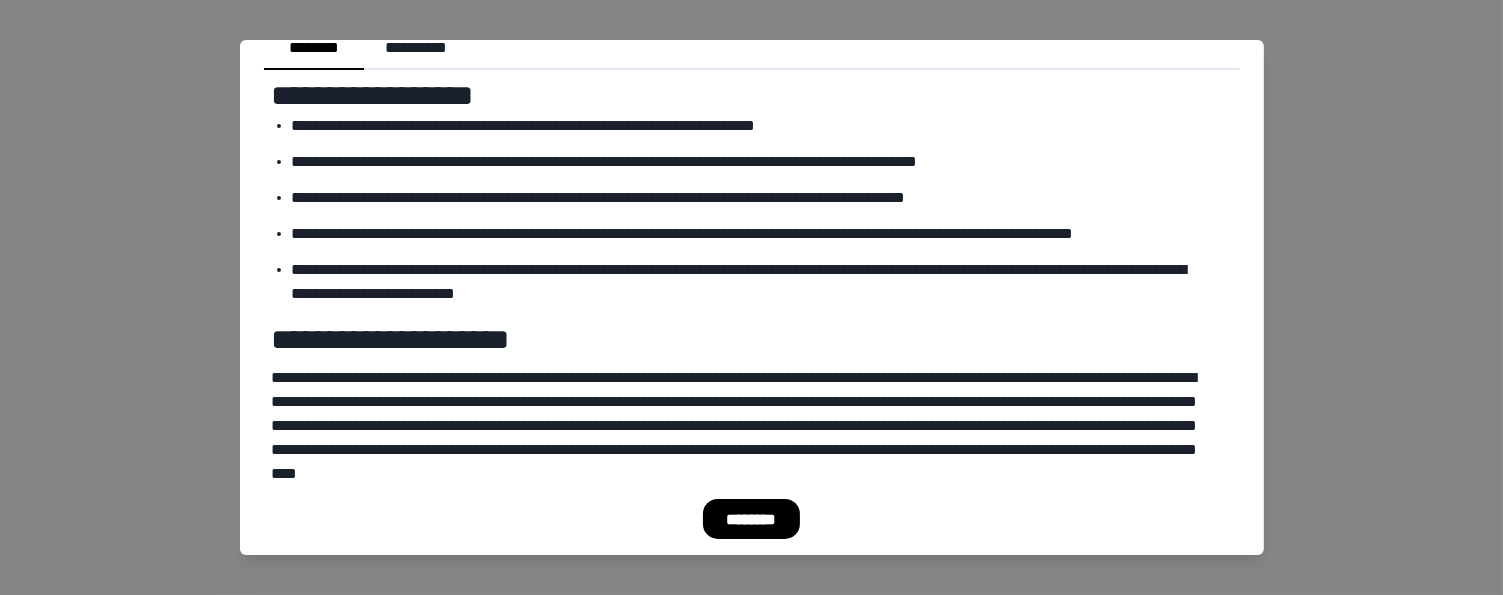 scroll, scrollTop: 17, scrollLeft: 0, axis: vertical 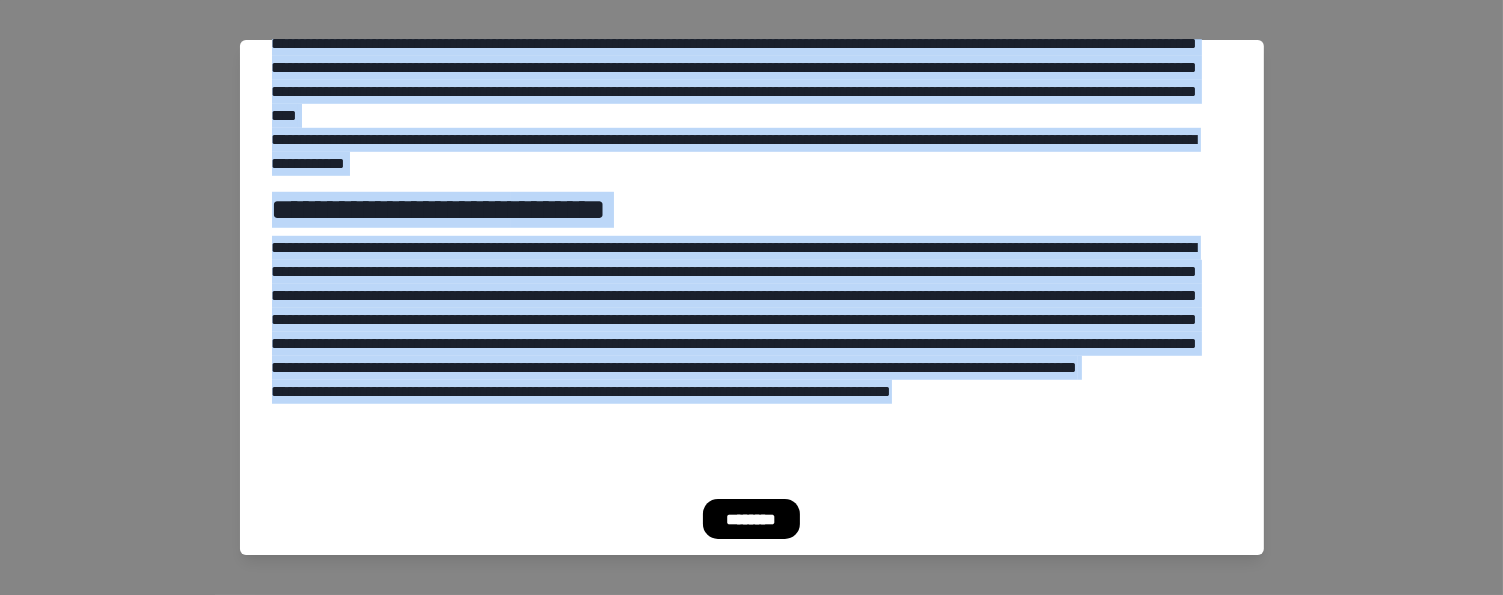 drag, startPoint x: 276, startPoint y: 94, endPoint x: 1100, endPoint y: 450, distance: 897.6146 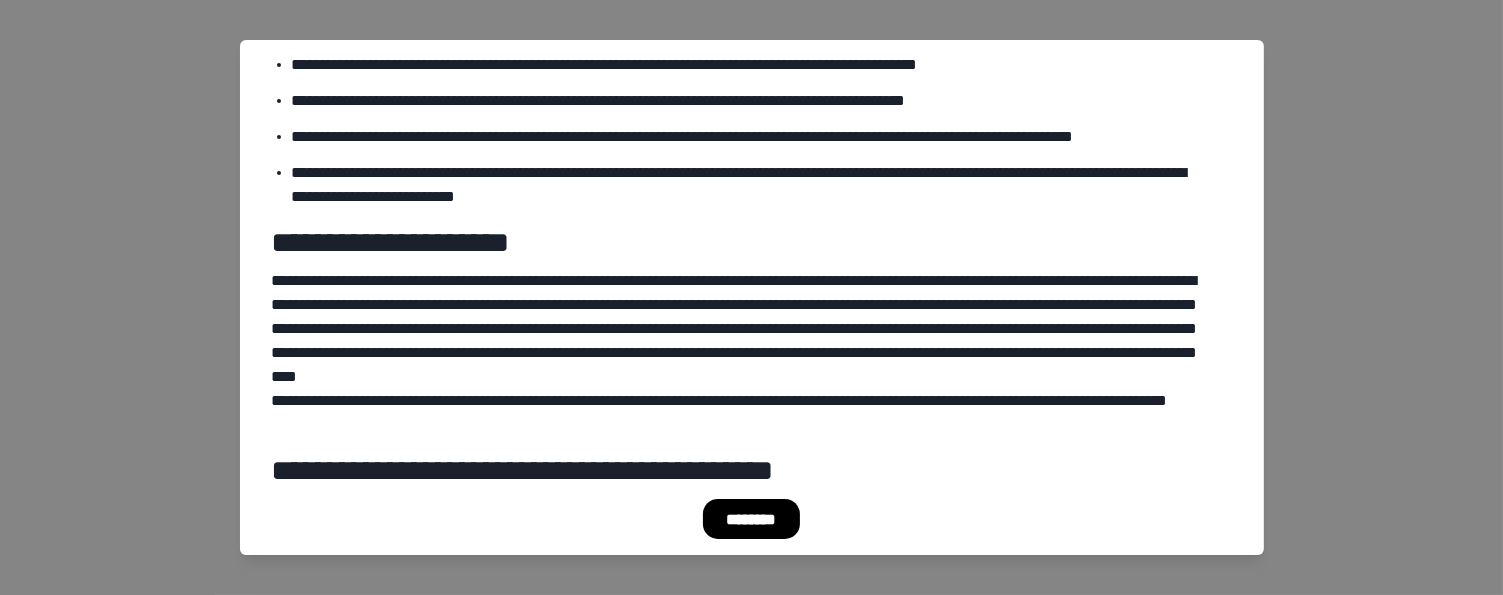 scroll, scrollTop: 0, scrollLeft: 0, axis: both 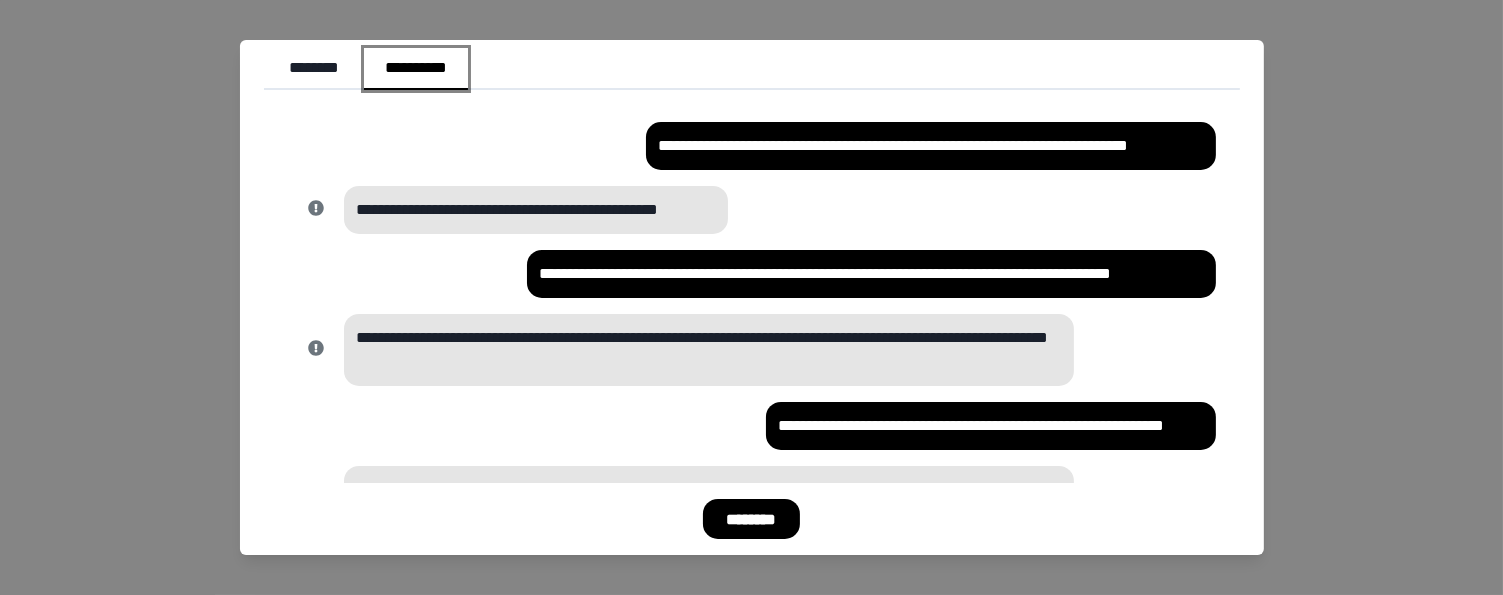 click on "**********" at bounding box center (416, 69) 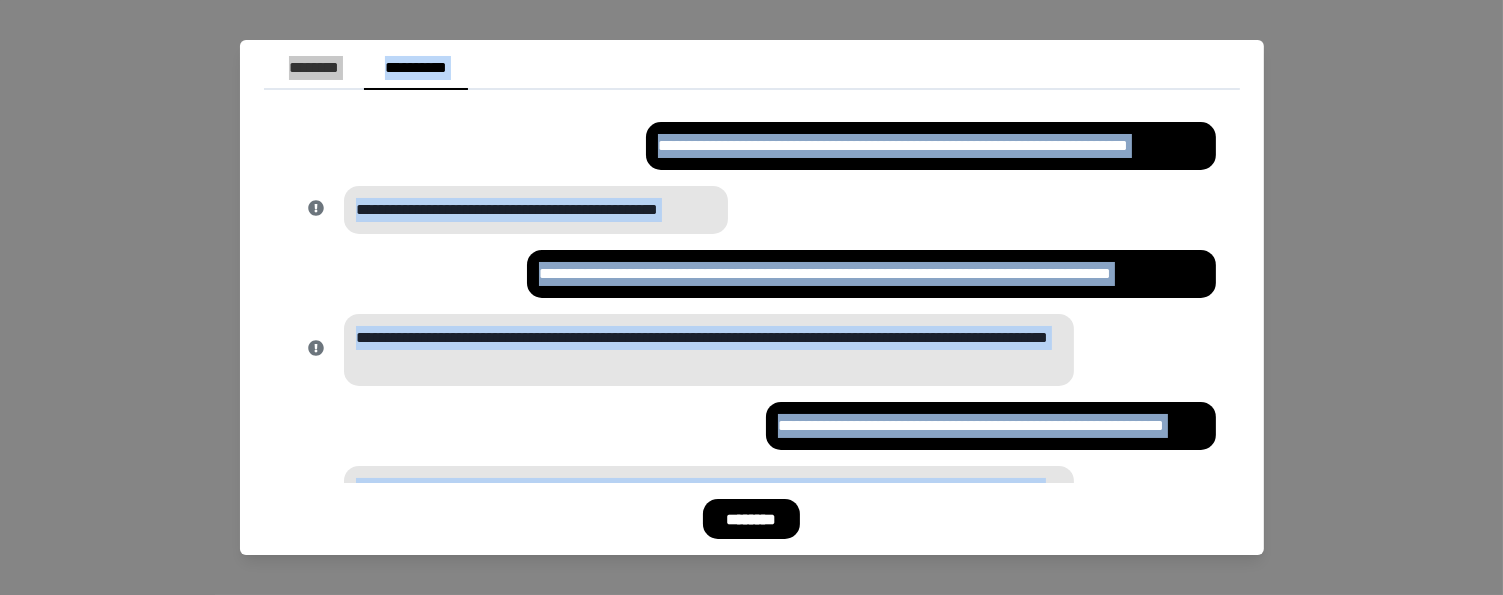 click on "**********" at bounding box center [752, 1258] 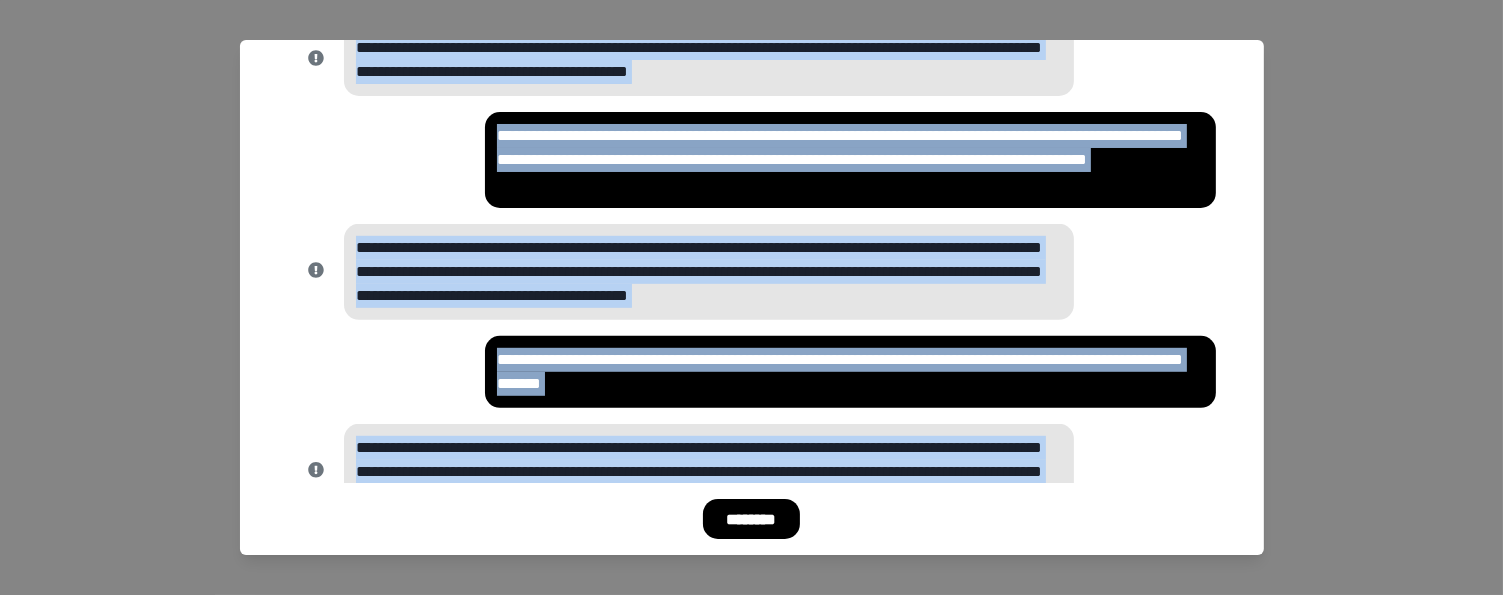 scroll, scrollTop: 1950, scrollLeft: 0, axis: vertical 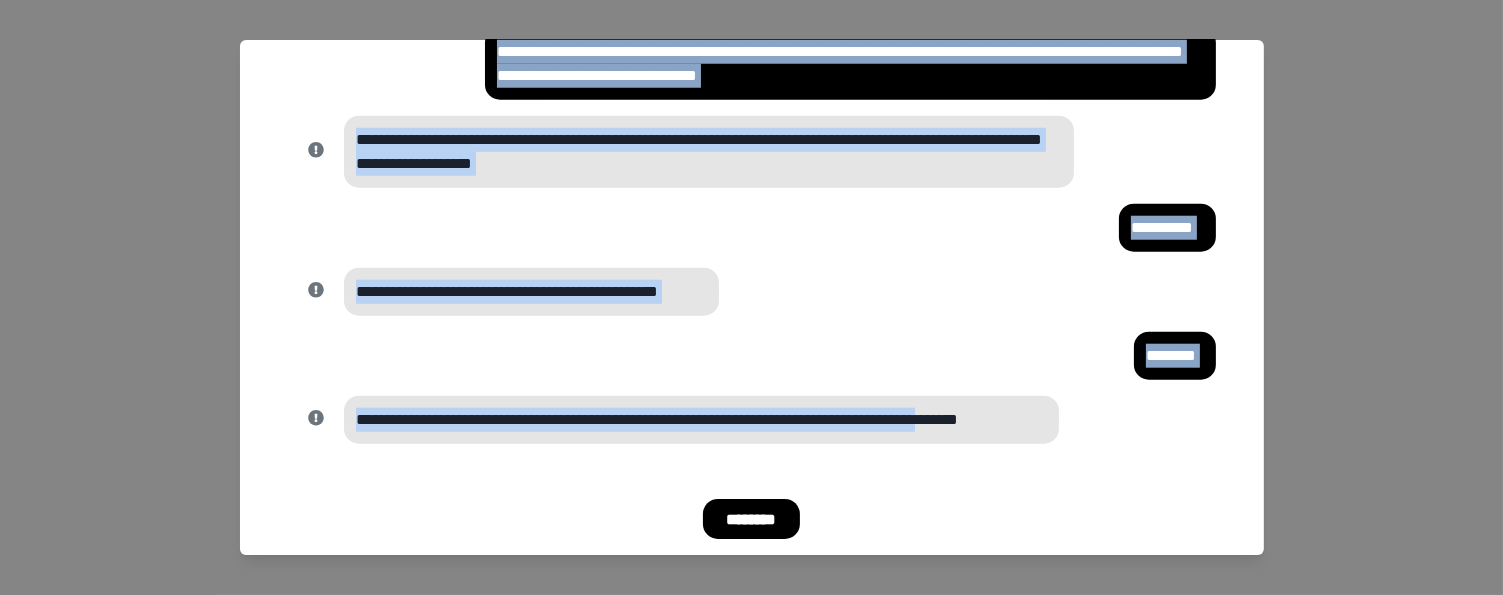 drag, startPoint x: 604, startPoint y: 140, endPoint x: 1000, endPoint y: 473, distance: 517.40216 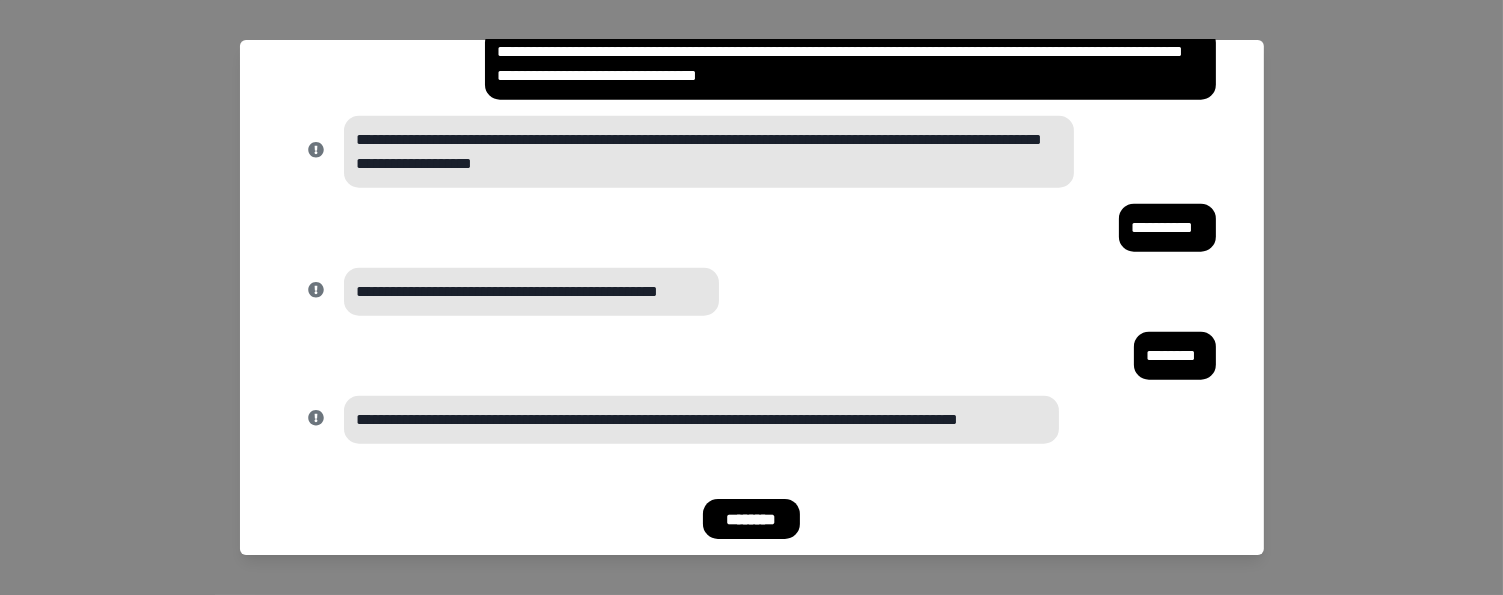 click on "**********" at bounding box center [752, 420] 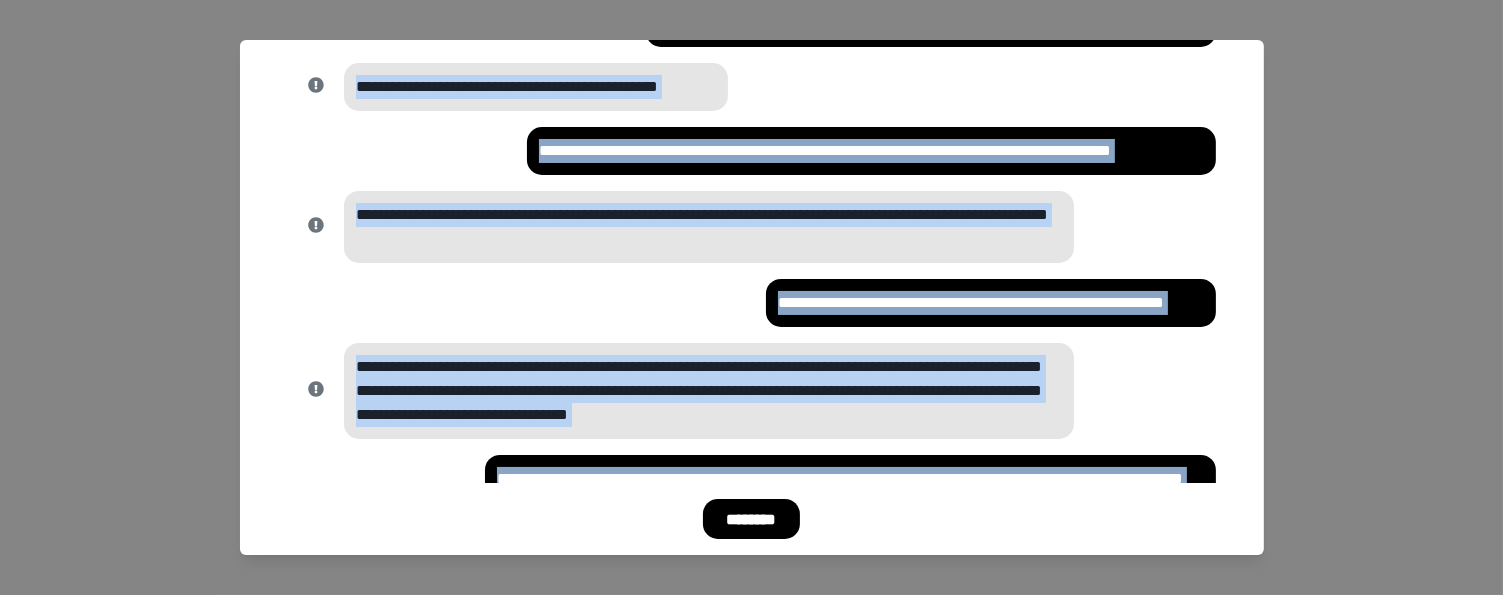 scroll, scrollTop: 0, scrollLeft: 0, axis: both 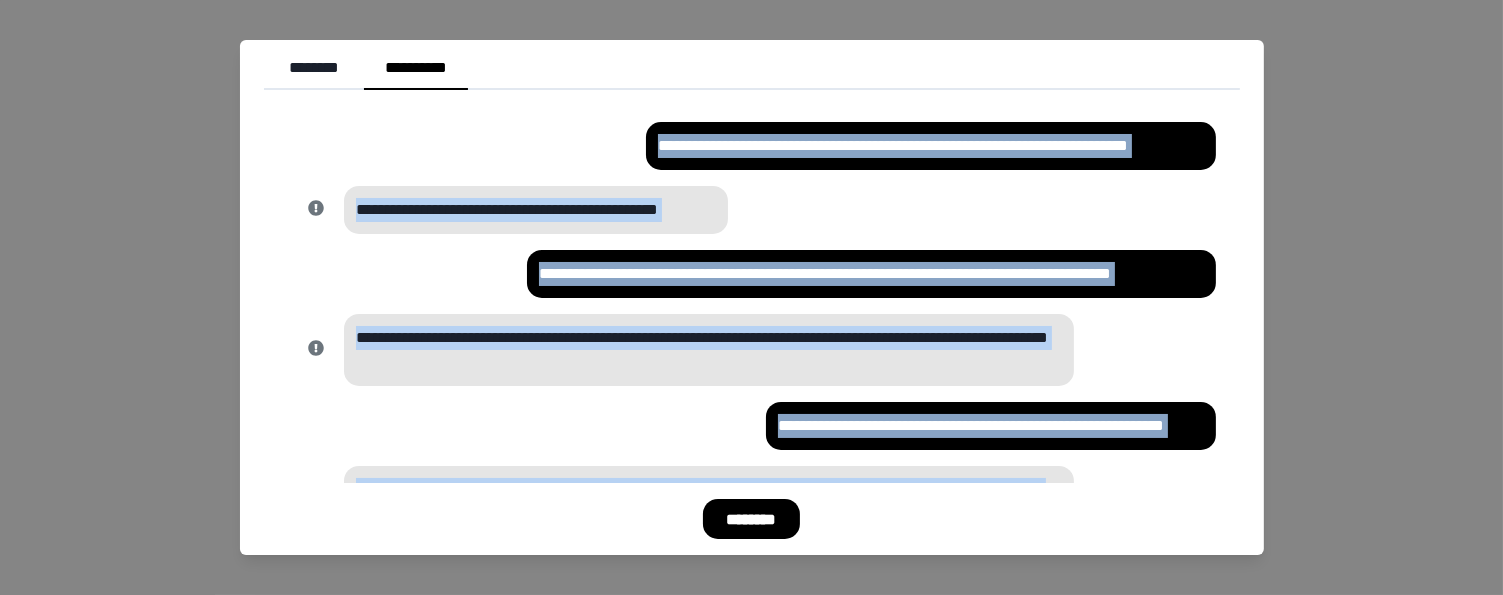drag, startPoint x: 1093, startPoint y: 431, endPoint x: 636, endPoint y: 143, distance: 540.17865 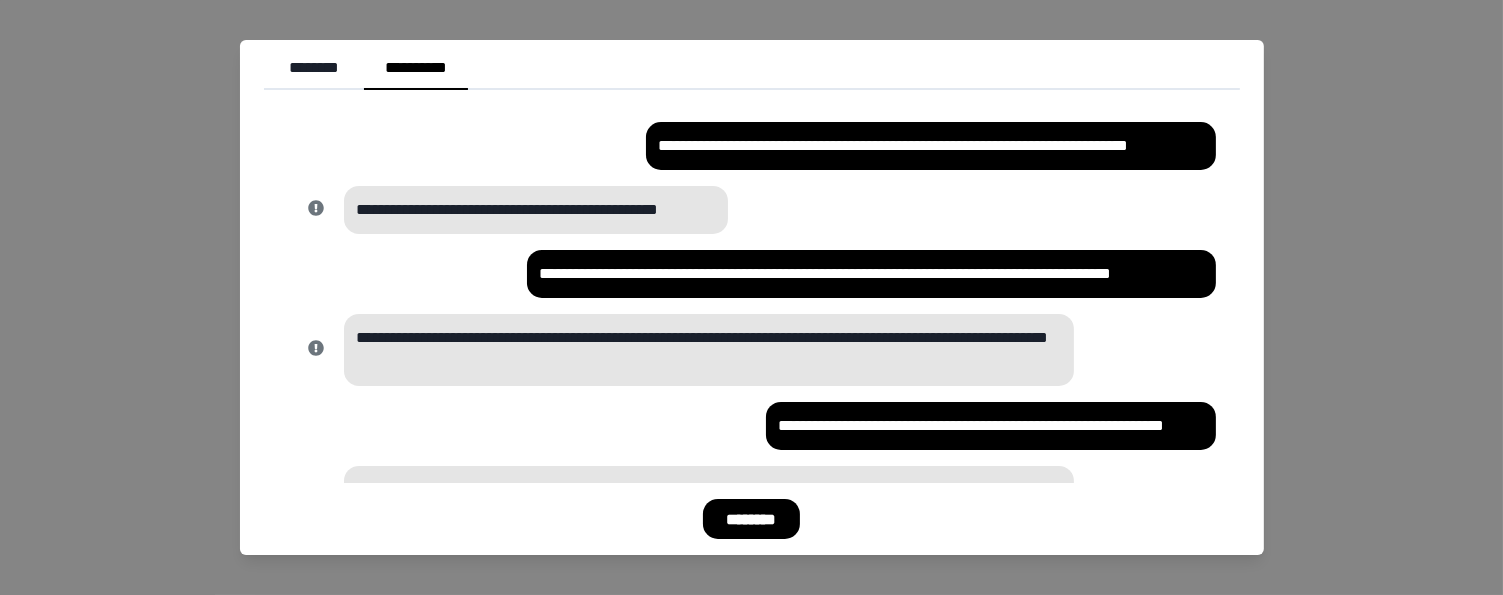 click on "**********" at bounding box center (751, 297) 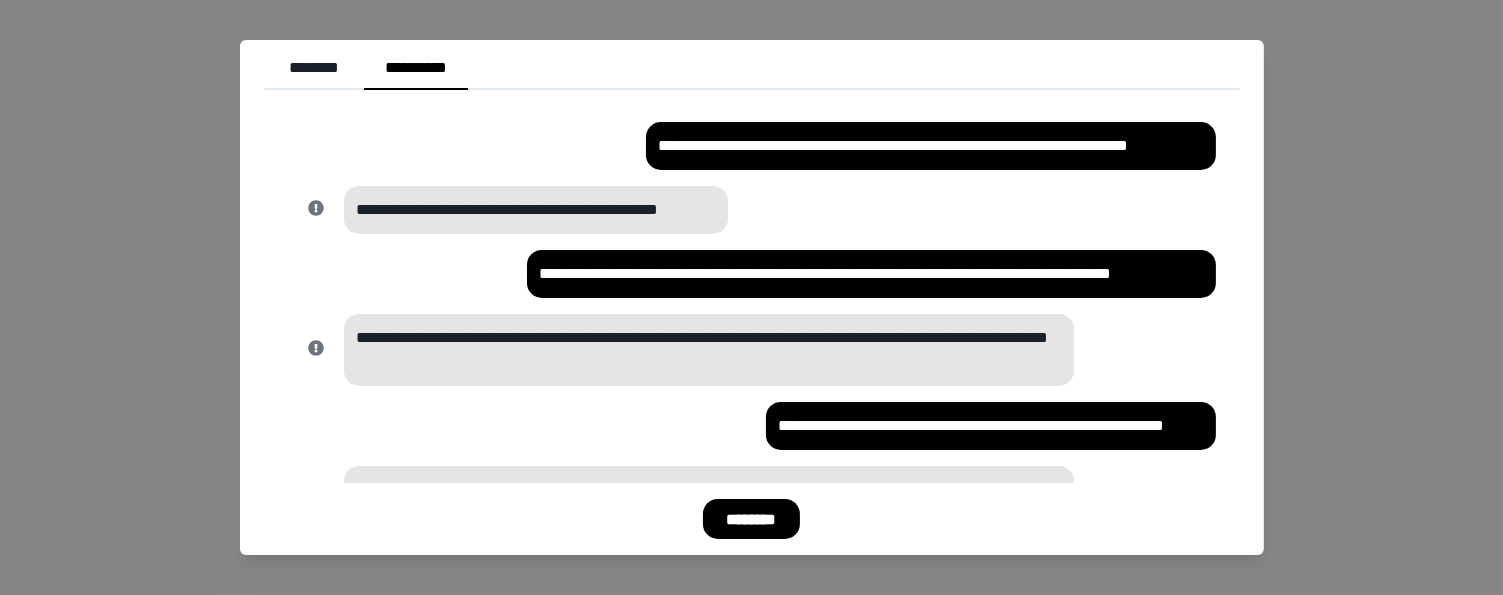click on "**********" at bounding box center (751, 297) 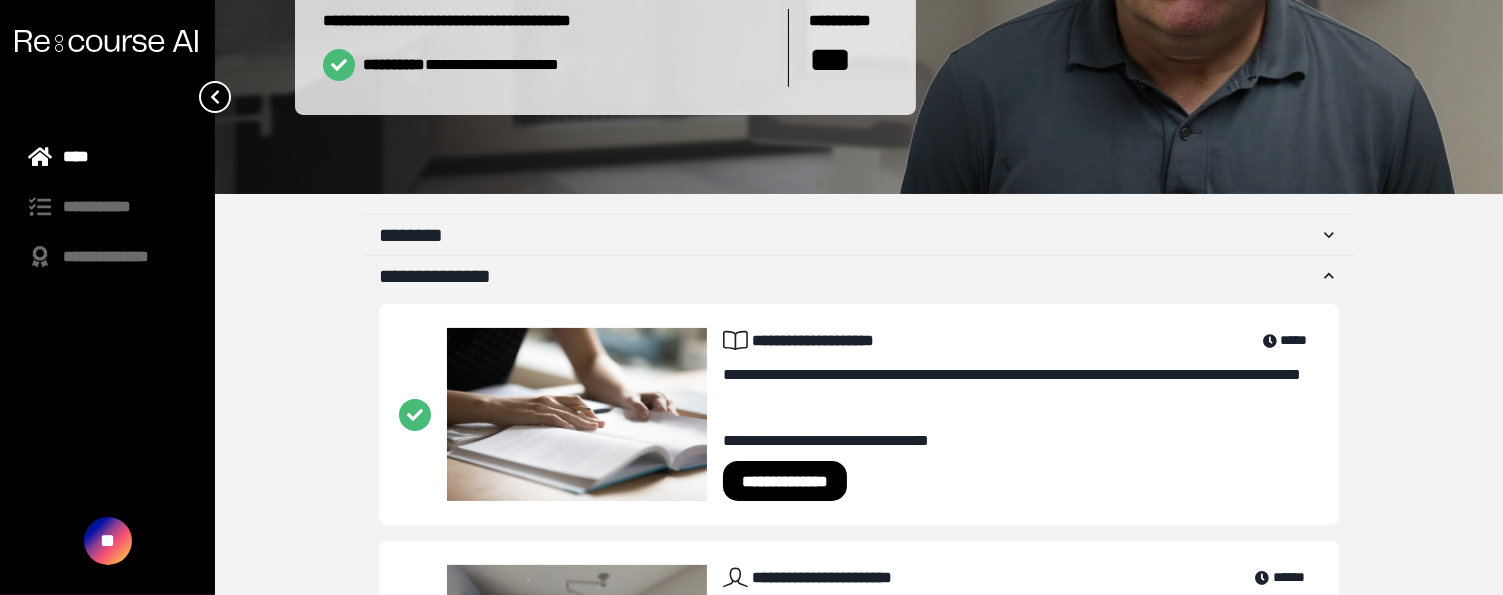 scroll, scrollTop: 276, scrollLeft: 0, axis: vertical 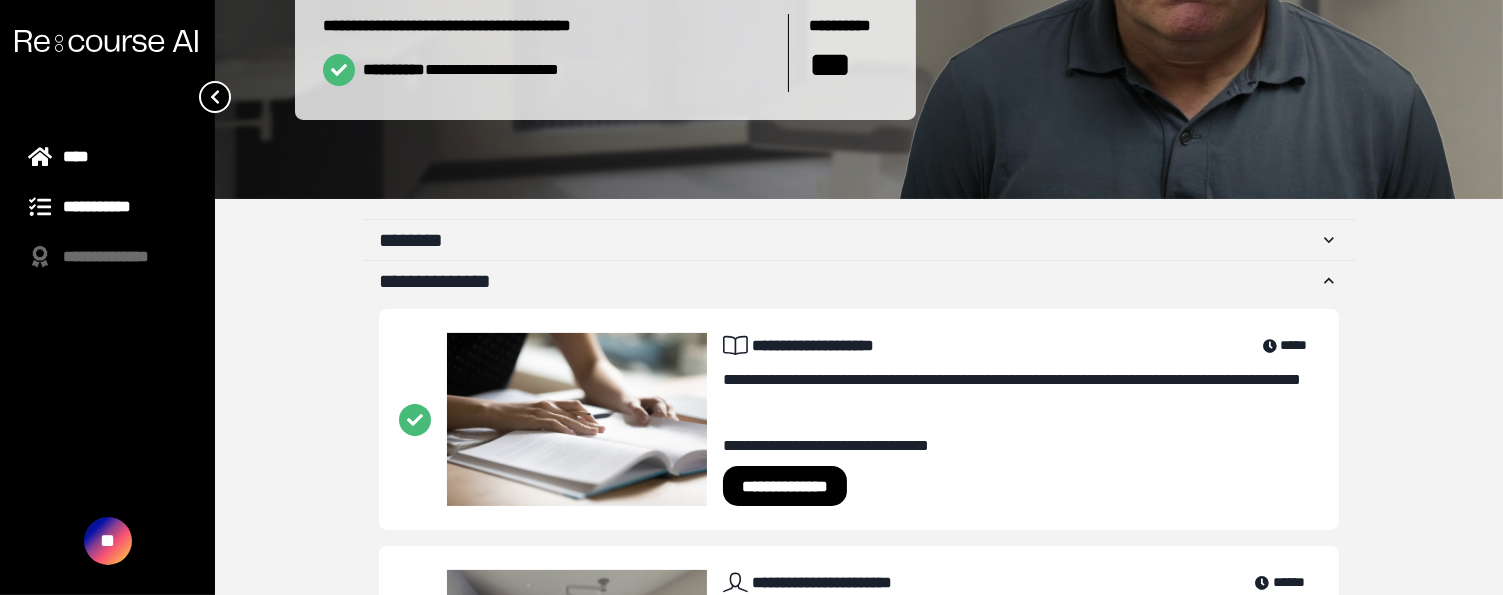 click on "**********" at bounding box center [107, 207] 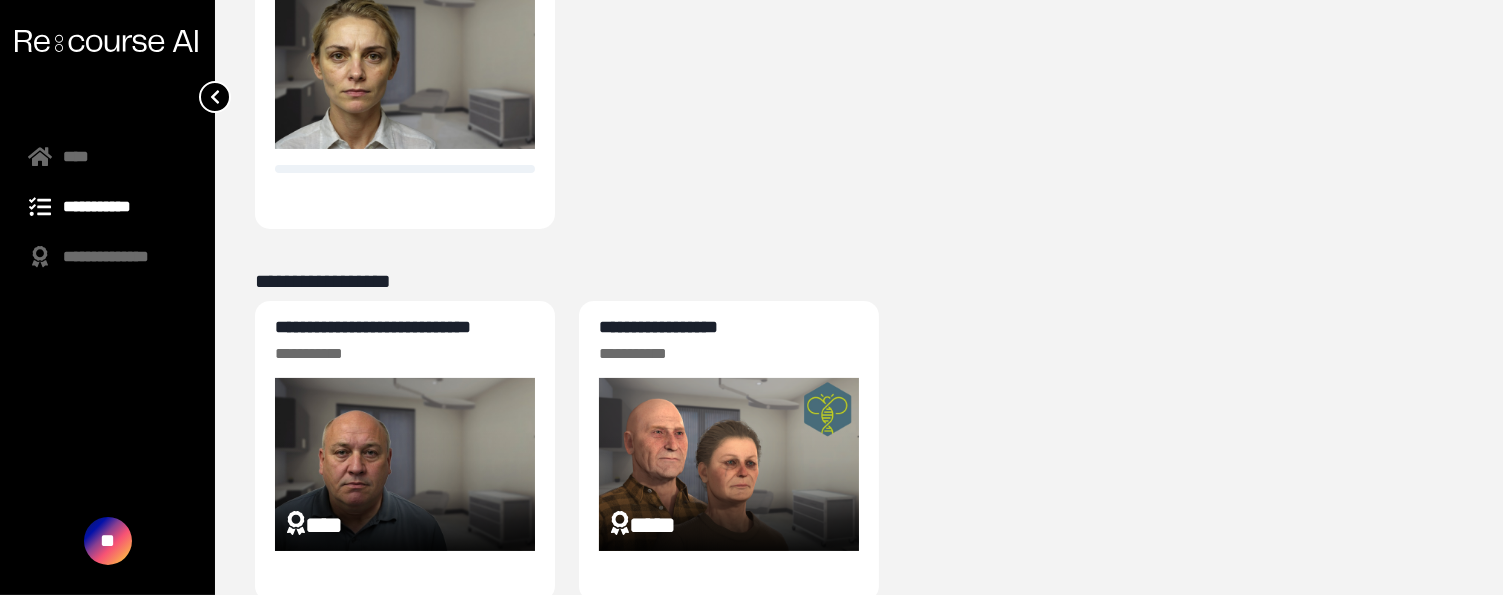 scroll, scrollTop: 330, scrollLeft: 0, axis: vertical 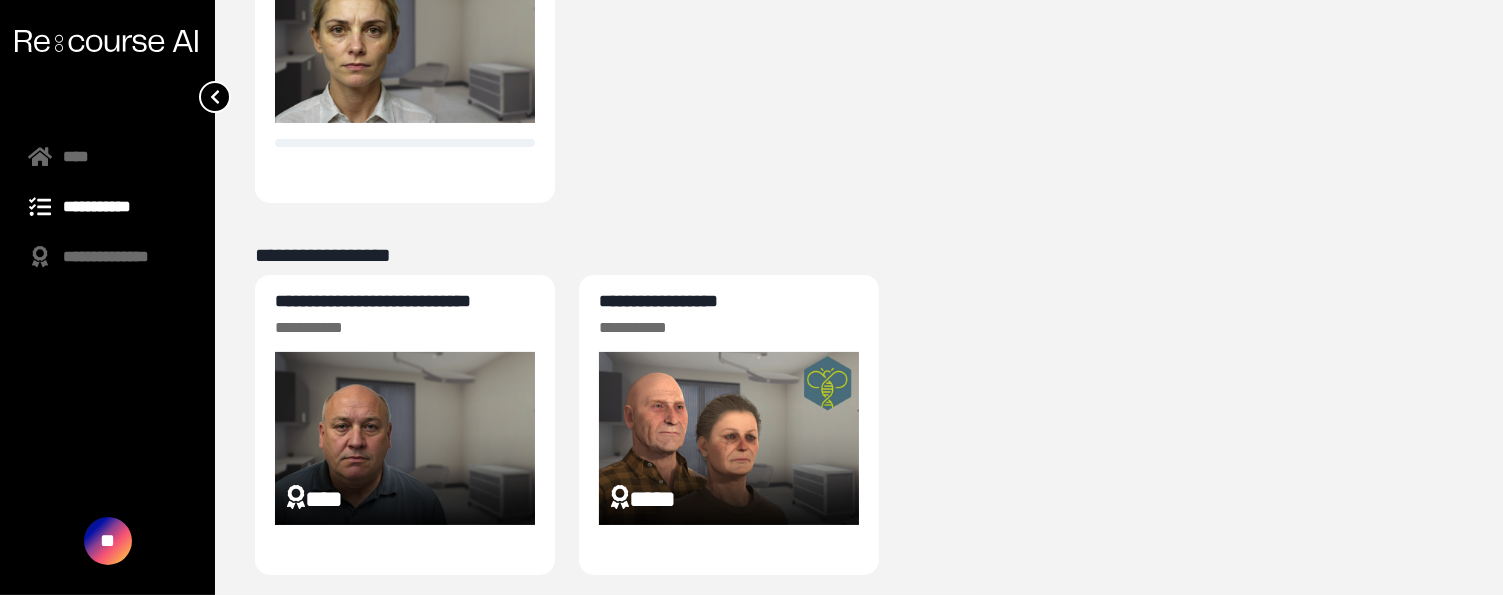 click on "**********" at bounding box center [658, 301] 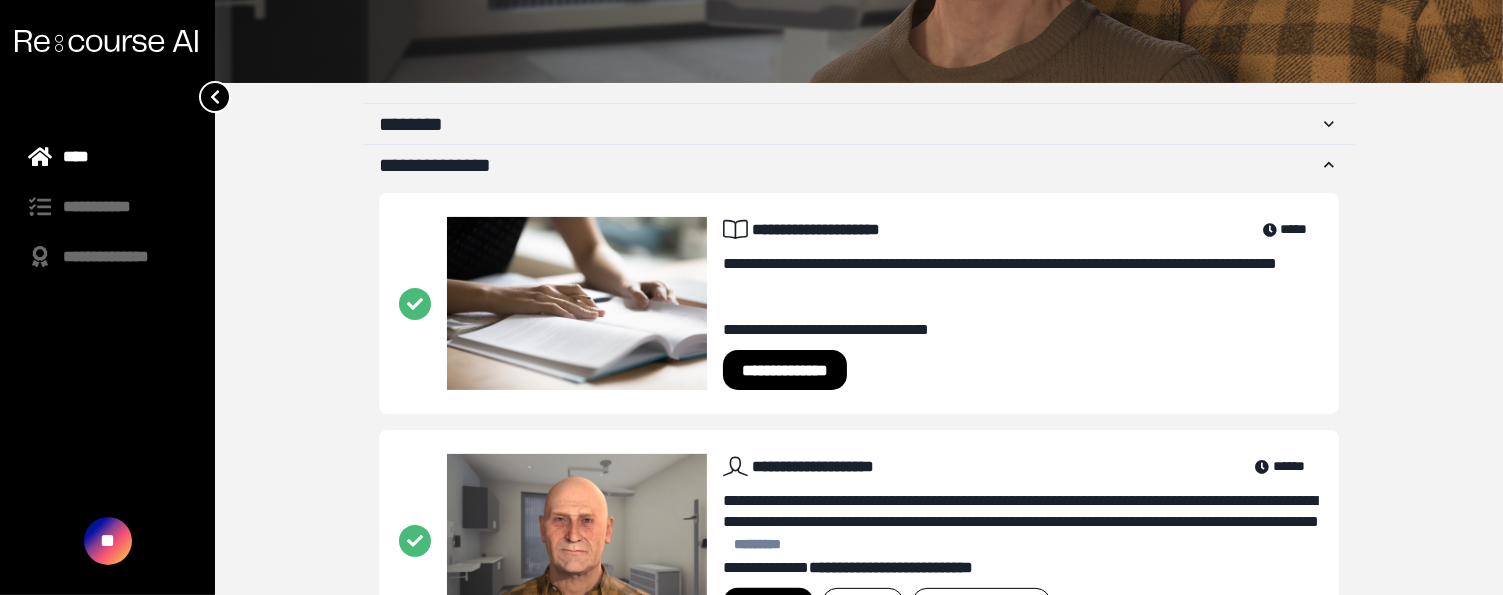 scroll, scrollTop: 397, scrollLeft: 0, axis: vertical 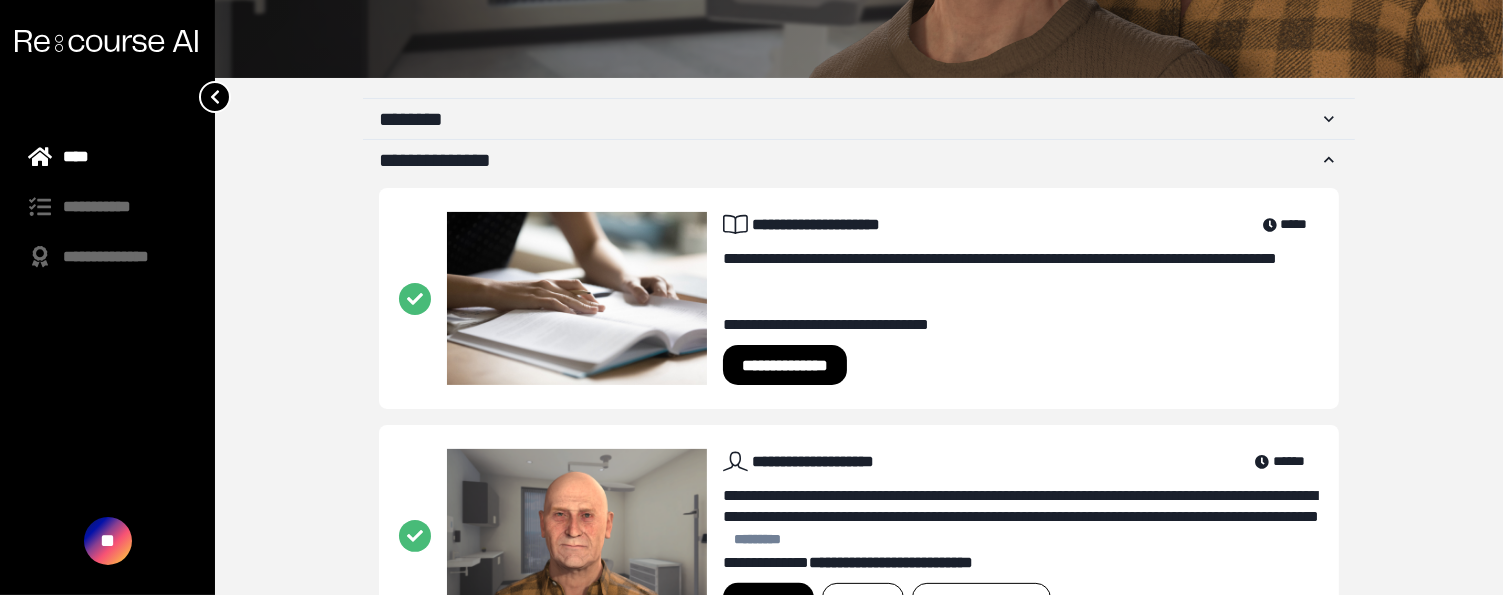 click 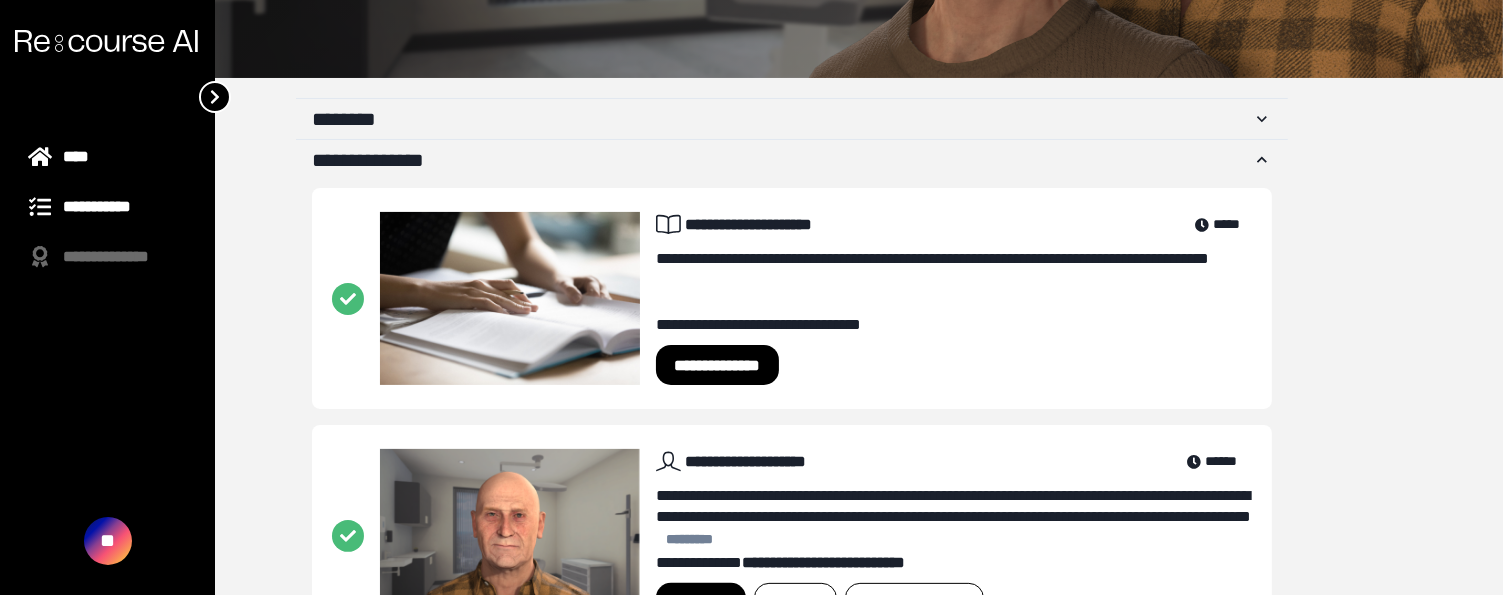 click 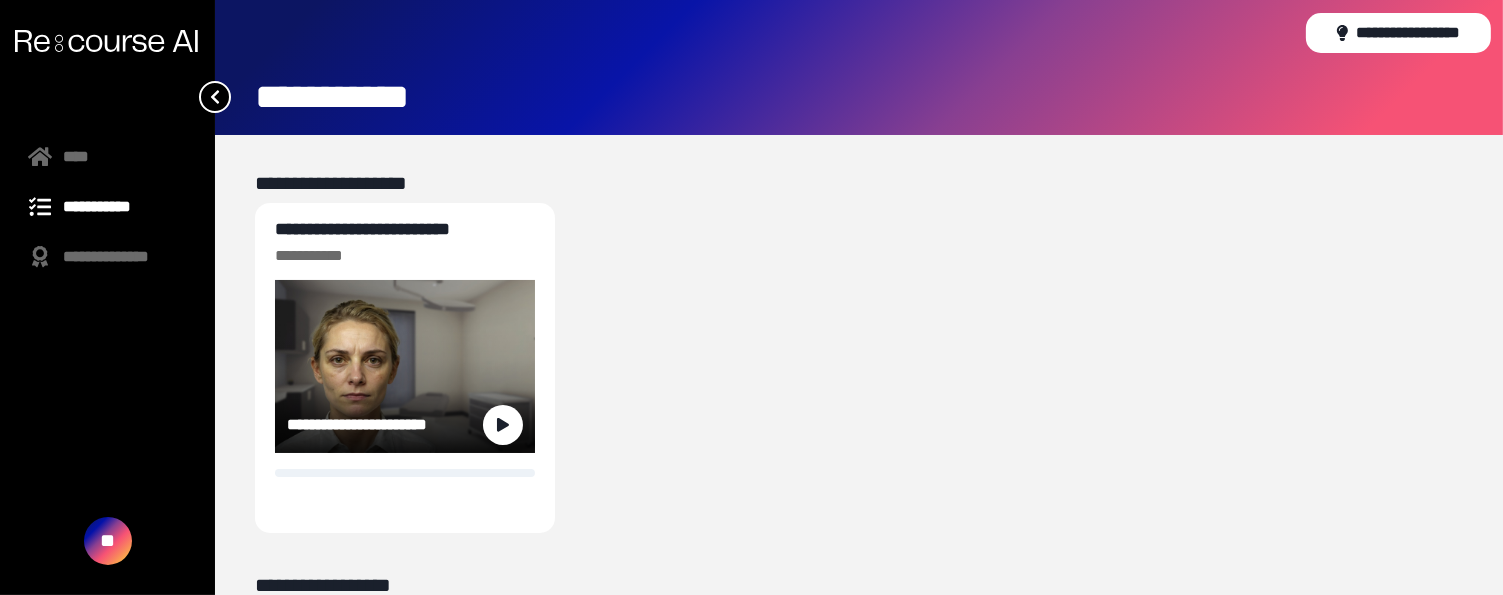 click on "**********" at bounding box center [362, 229] 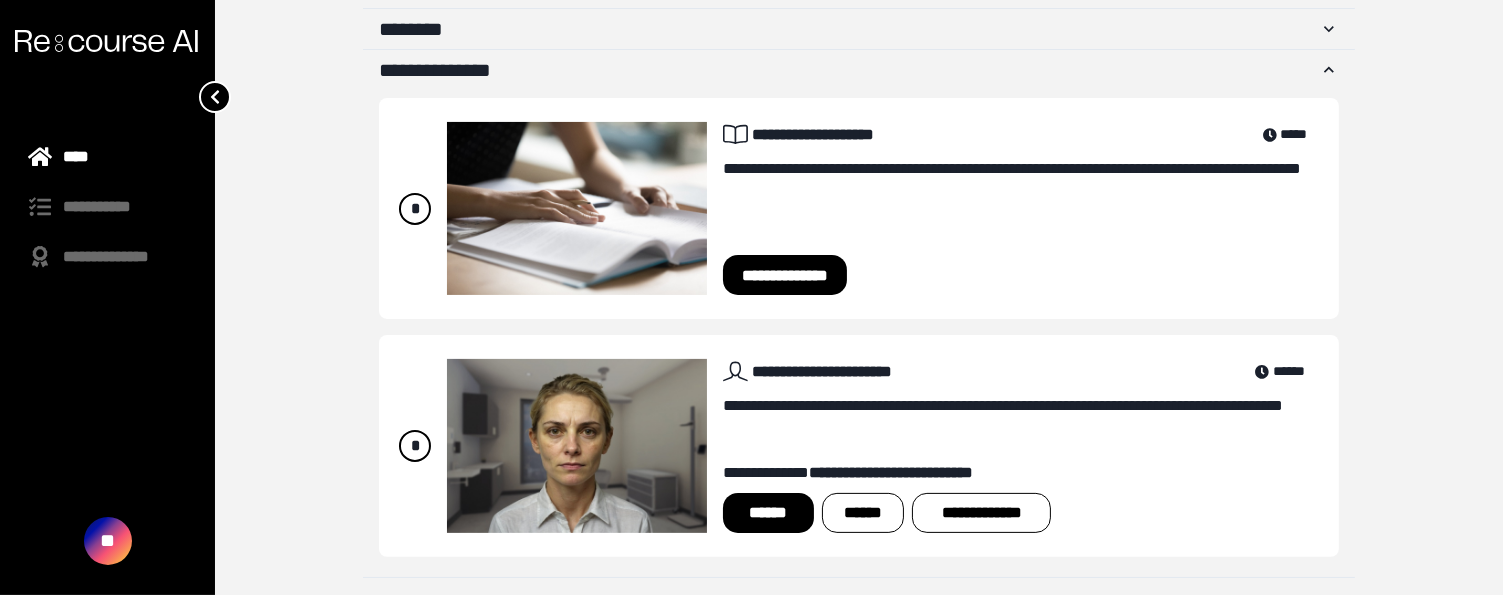 scroll, scrollTop: 398, scrollLeft: 0, axis: vertical 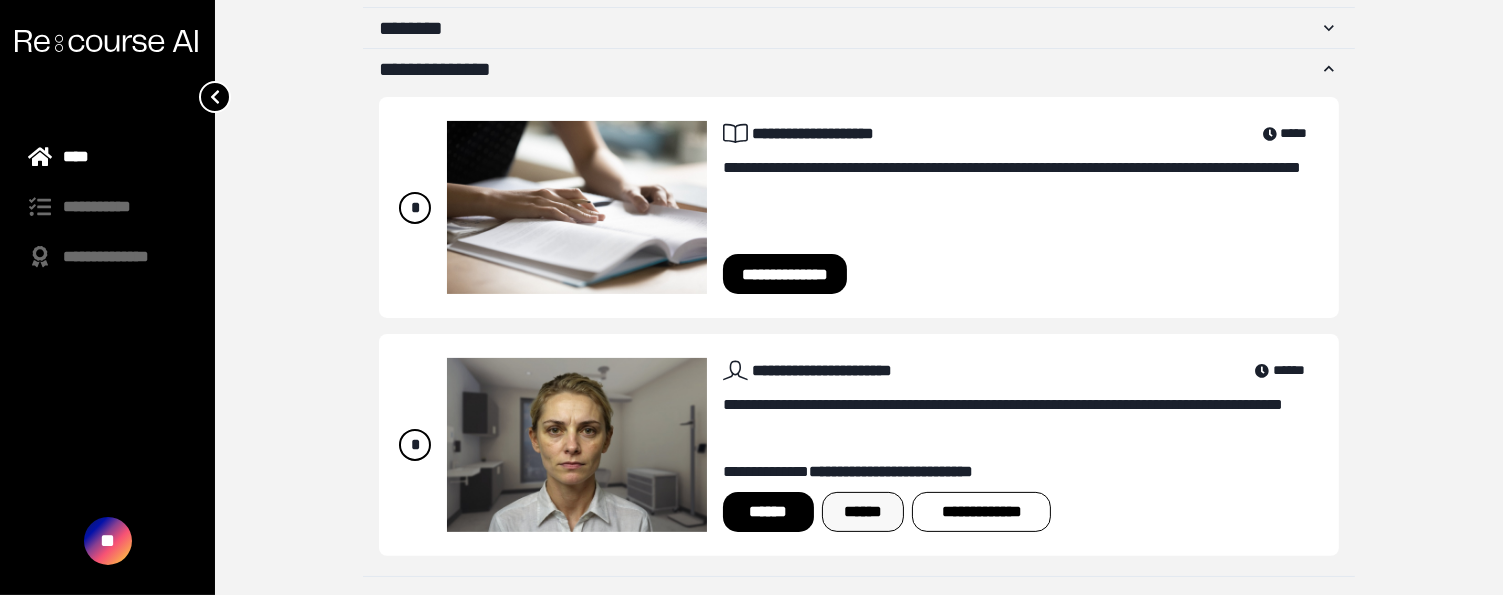 click on "******" at bounding box center [863, 512] 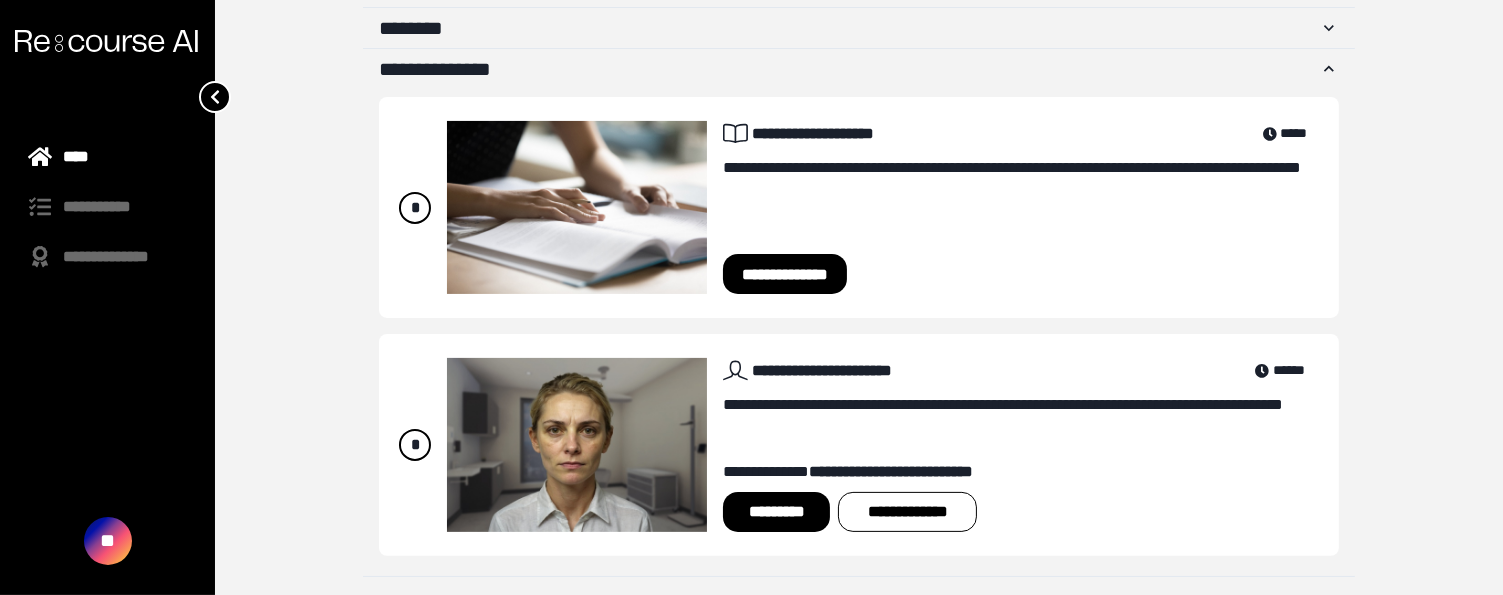 click on "**********" at bounding box center [785, 274] 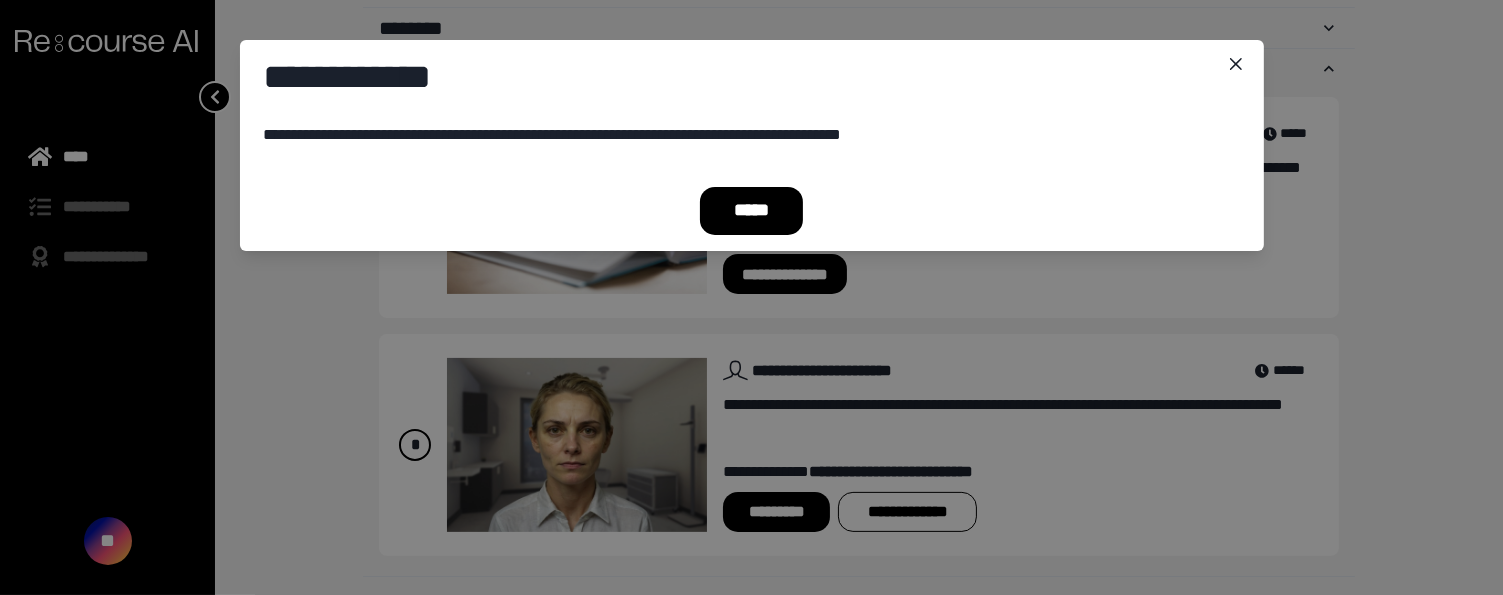 click on "*****" at bounding box center [752, 211] 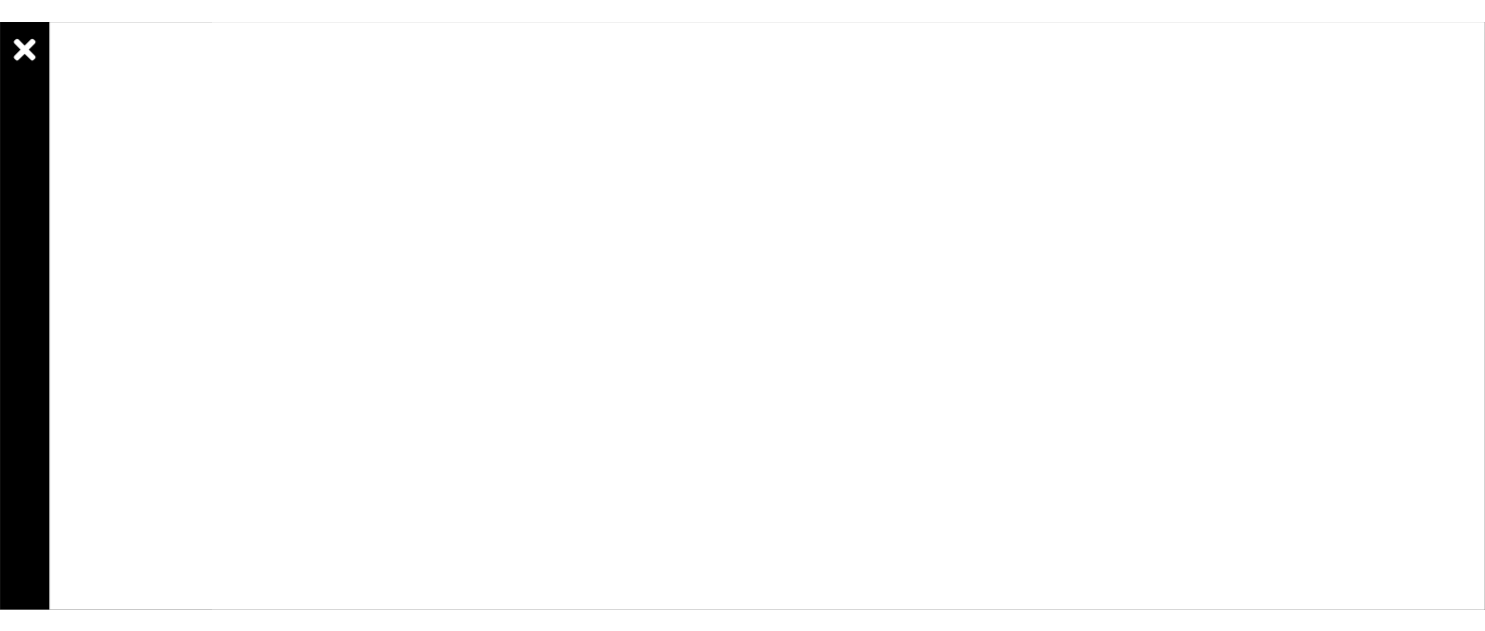 scroll, scrollTop: 460, scrollLeft: 0, axis: vertical 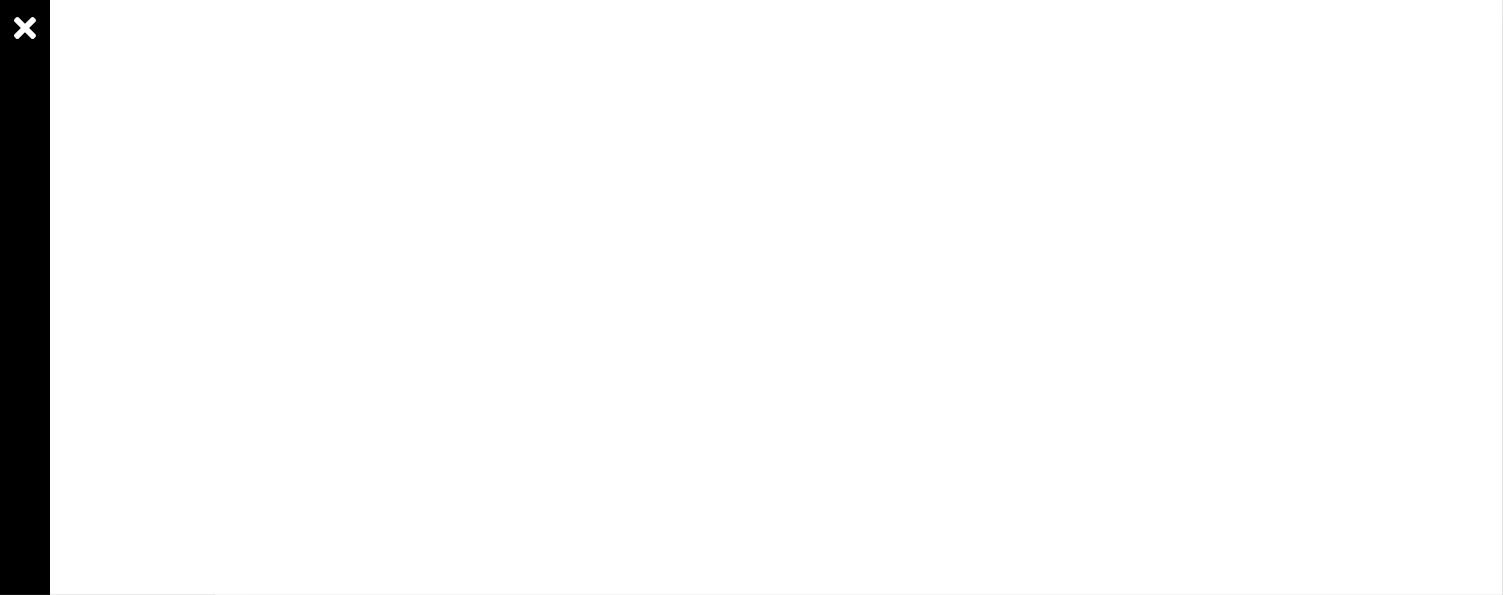 drag, startPoint x: 394, startPoint y: 105, endPoint x: 909, endPoint y: 437, distance: 612.73895 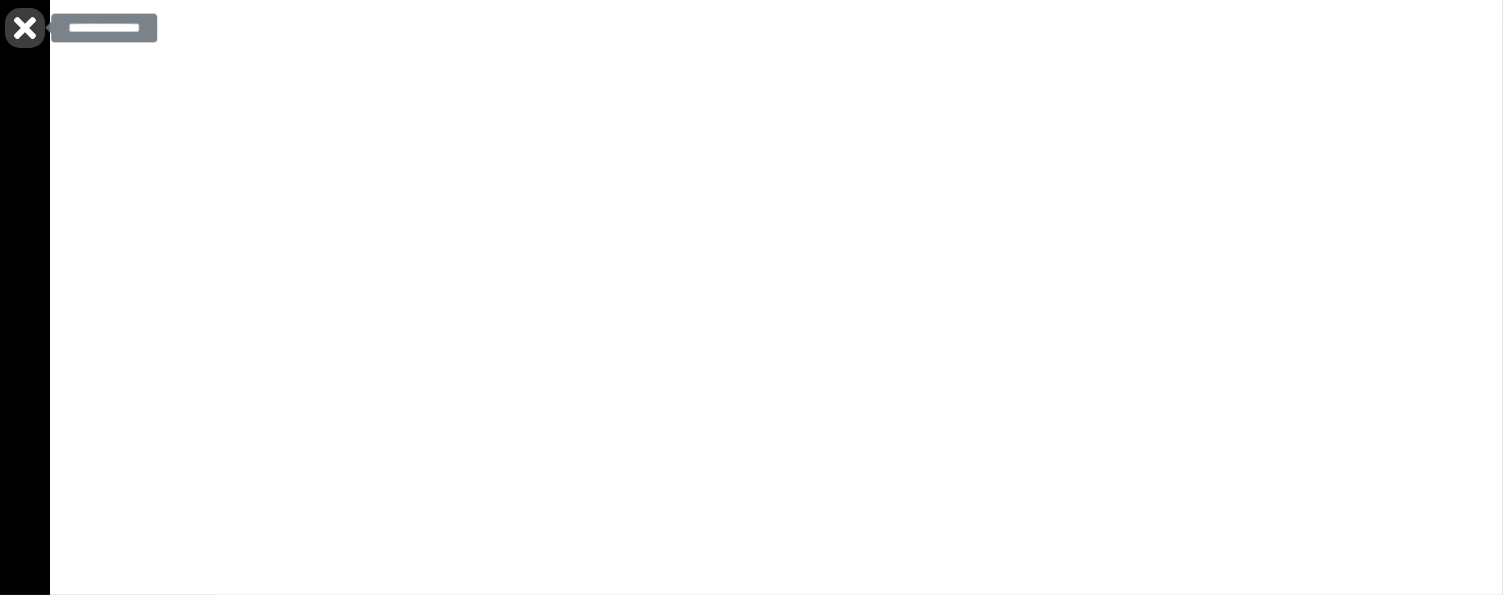 click 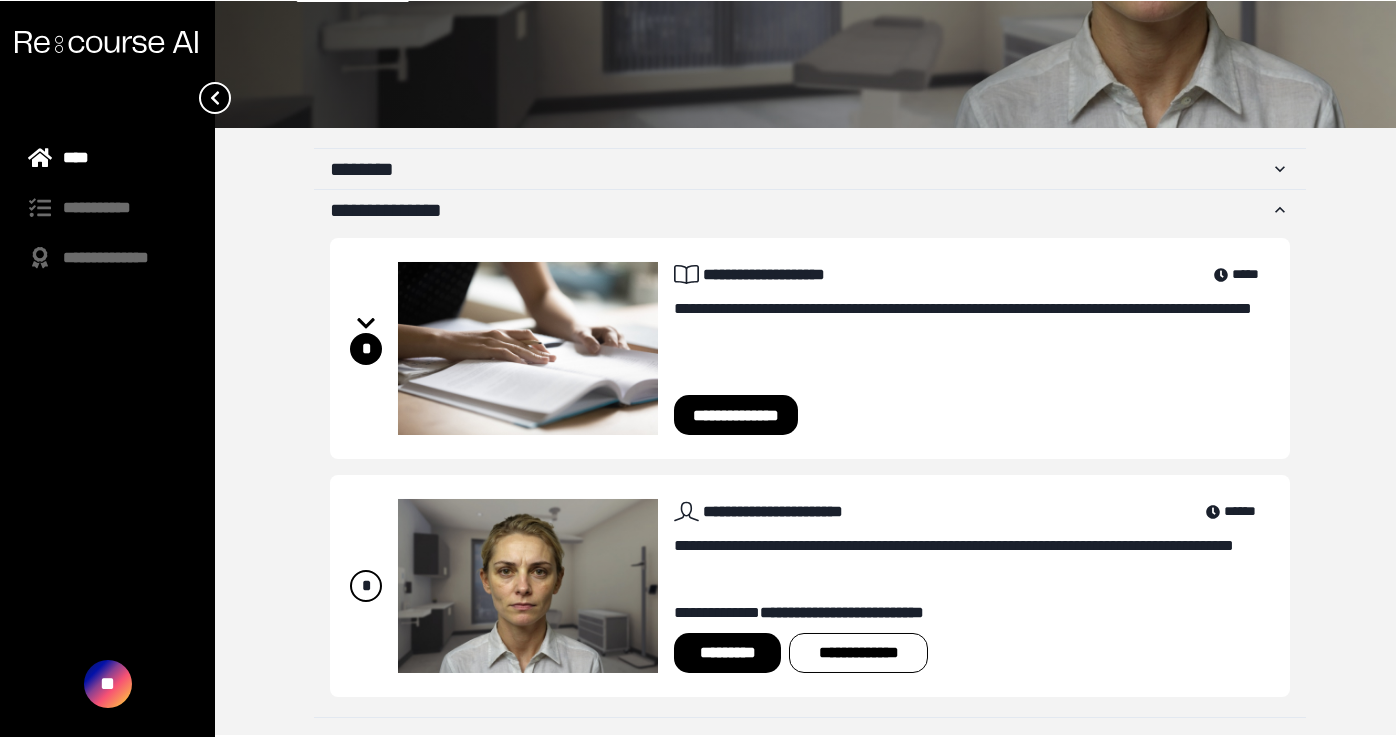 scroll, scrollTop: 256, scrollLeft: 0, axis: vertical 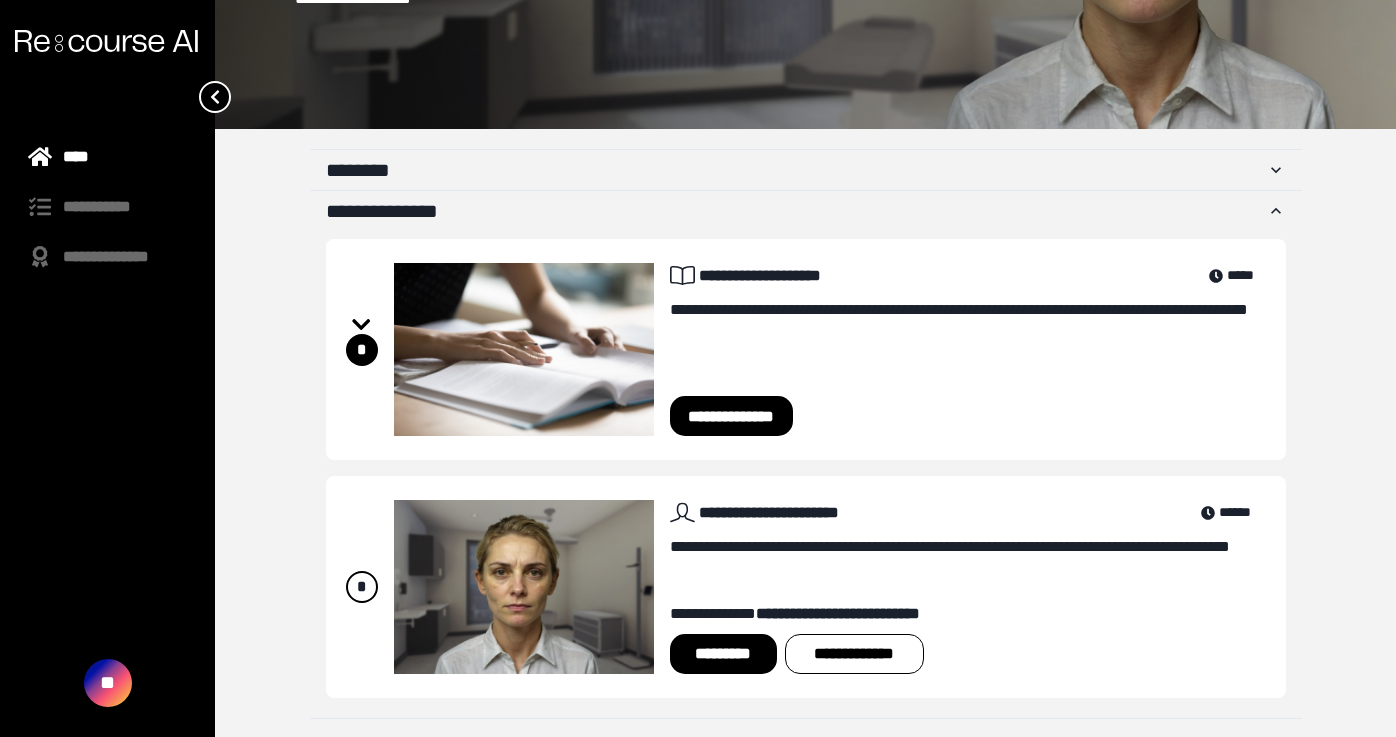 click on "**********" at bounding box center (732, 416) 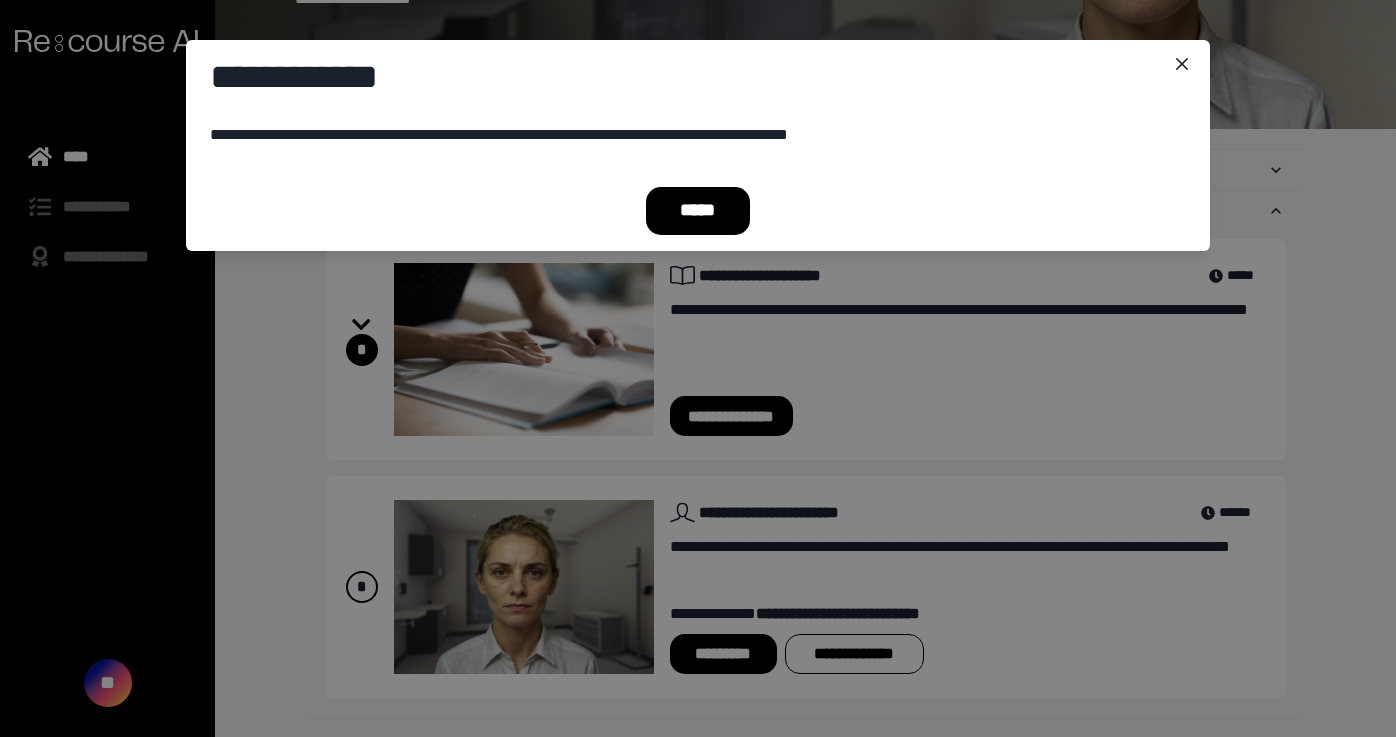 click on "*****" at bounding box center (698, 211) 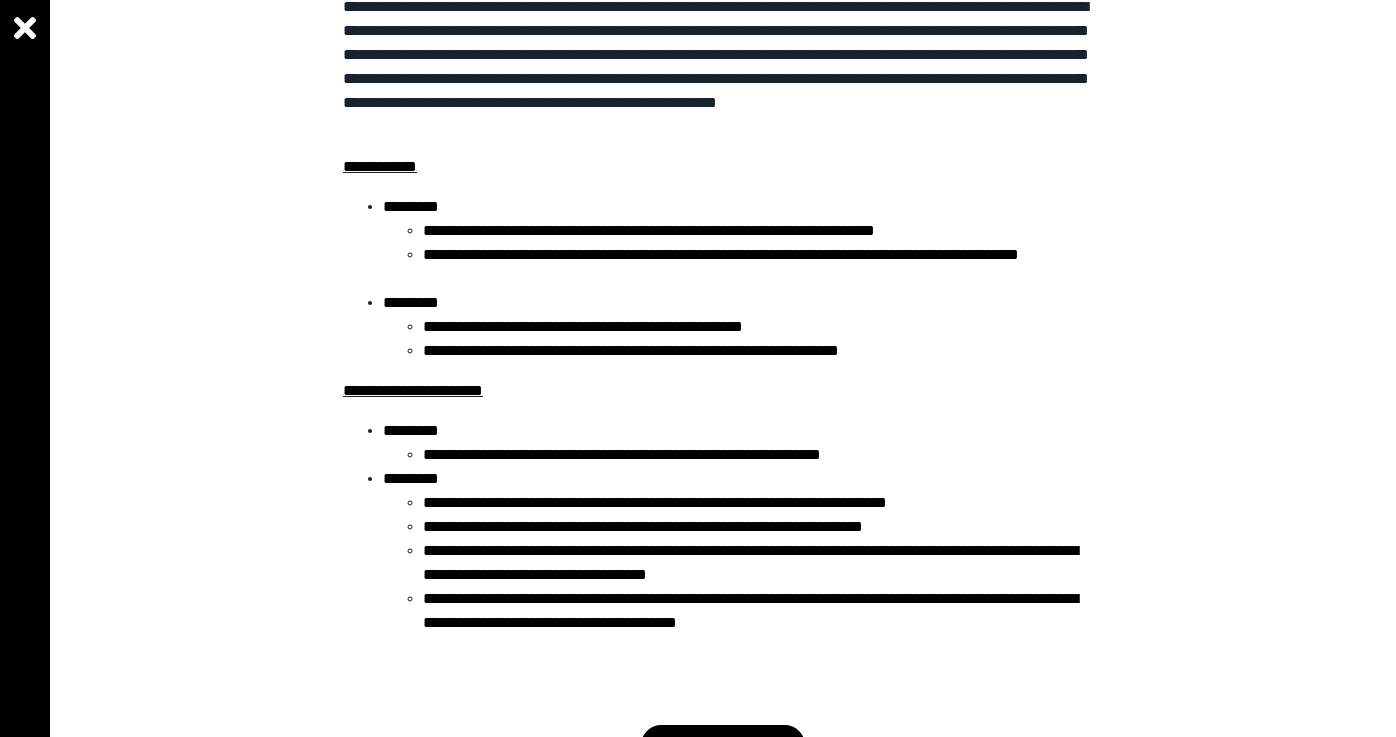 scroll, scrollTop: 265, scrollLeft: 0, axis: vertical 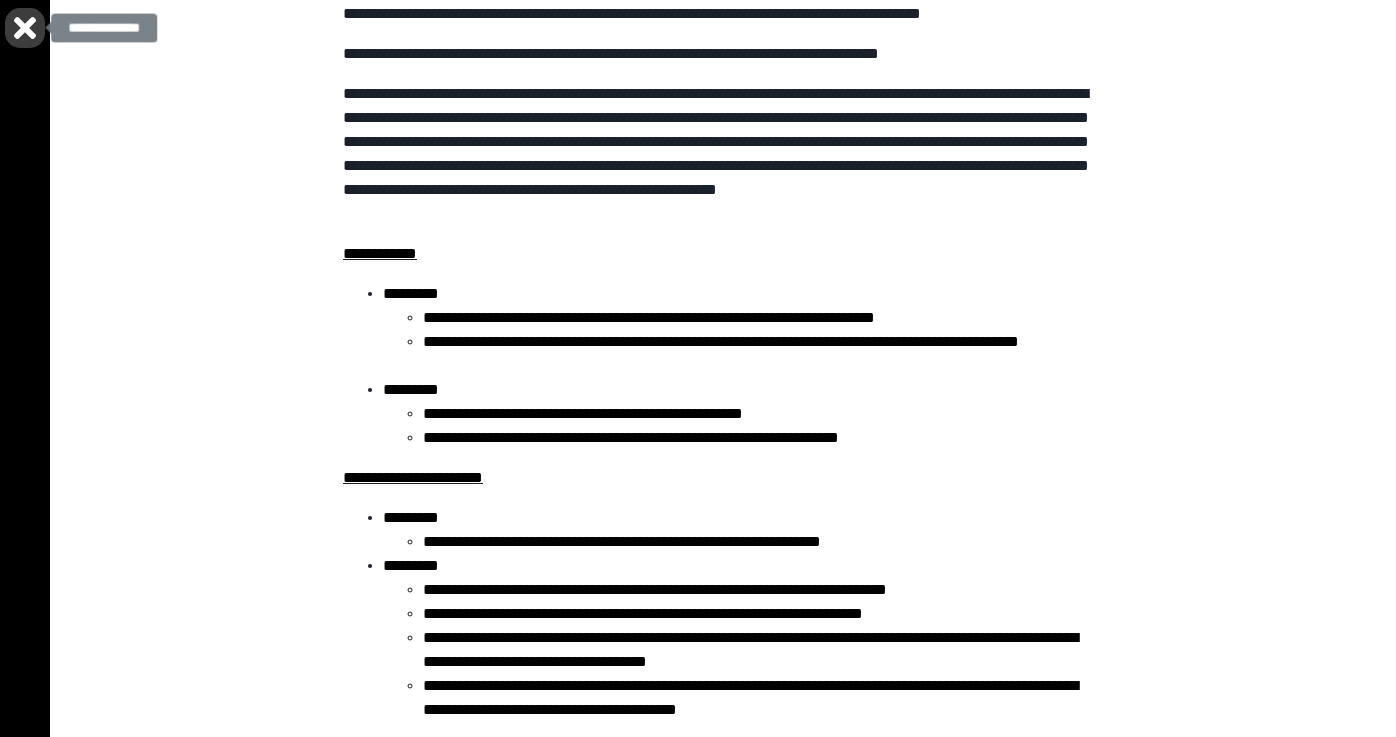 click 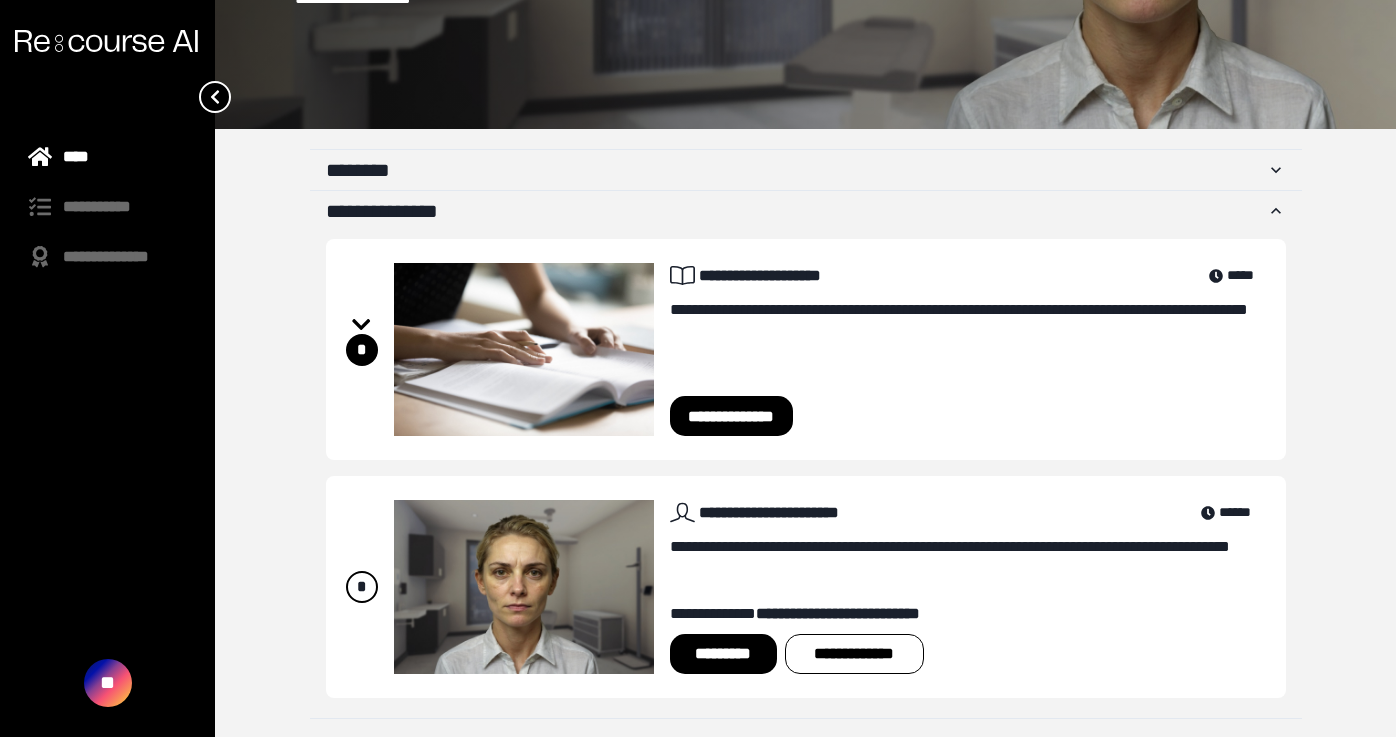 click on "*********" at bounding box center (723, 654) 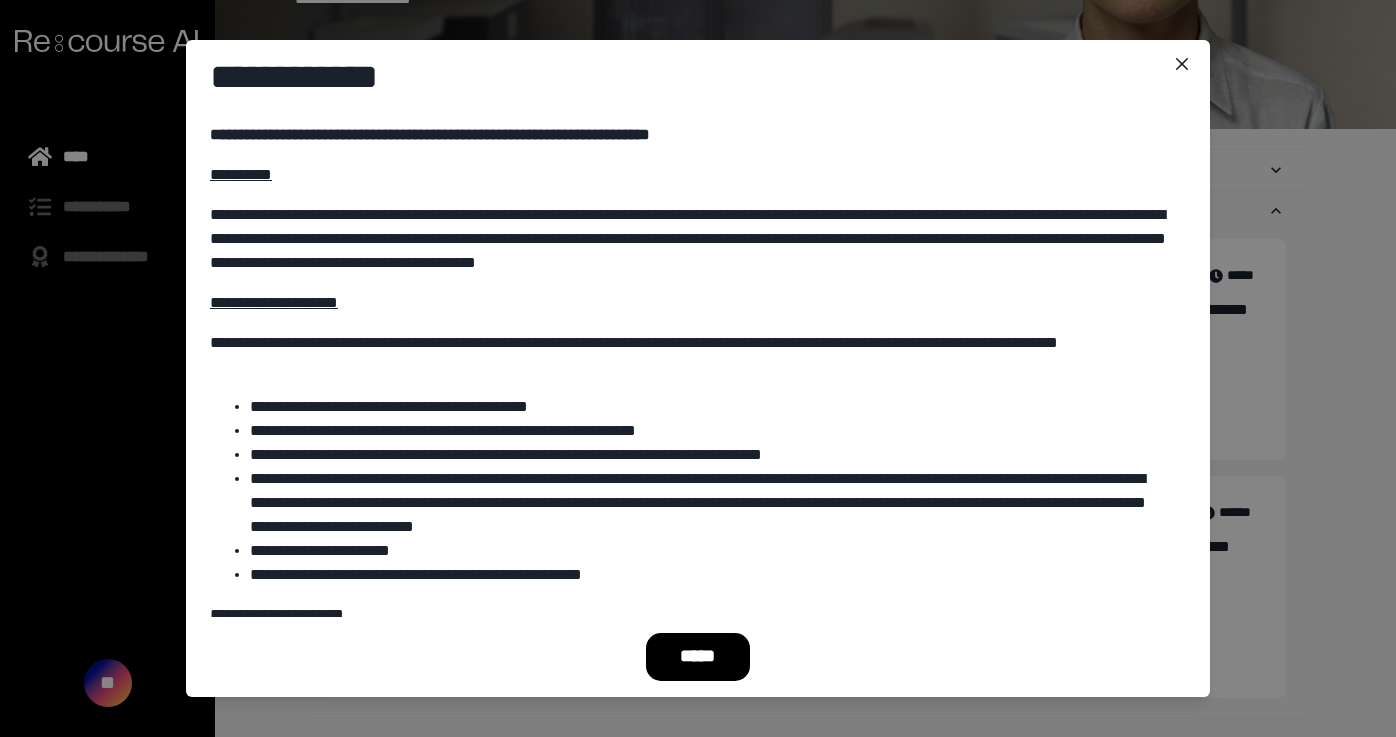 click on "*****" at bounding box center (698, 657) 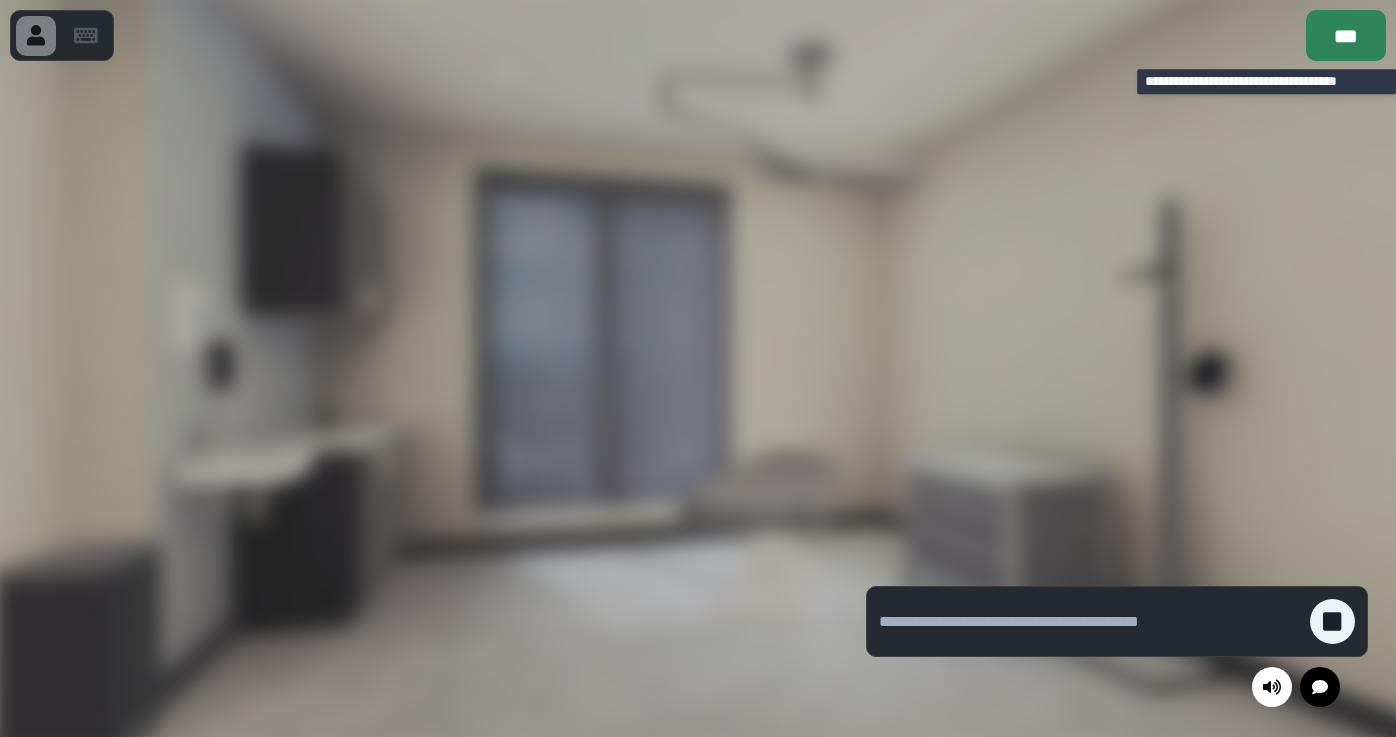 click on "***" at bounding box center (1346, 35) 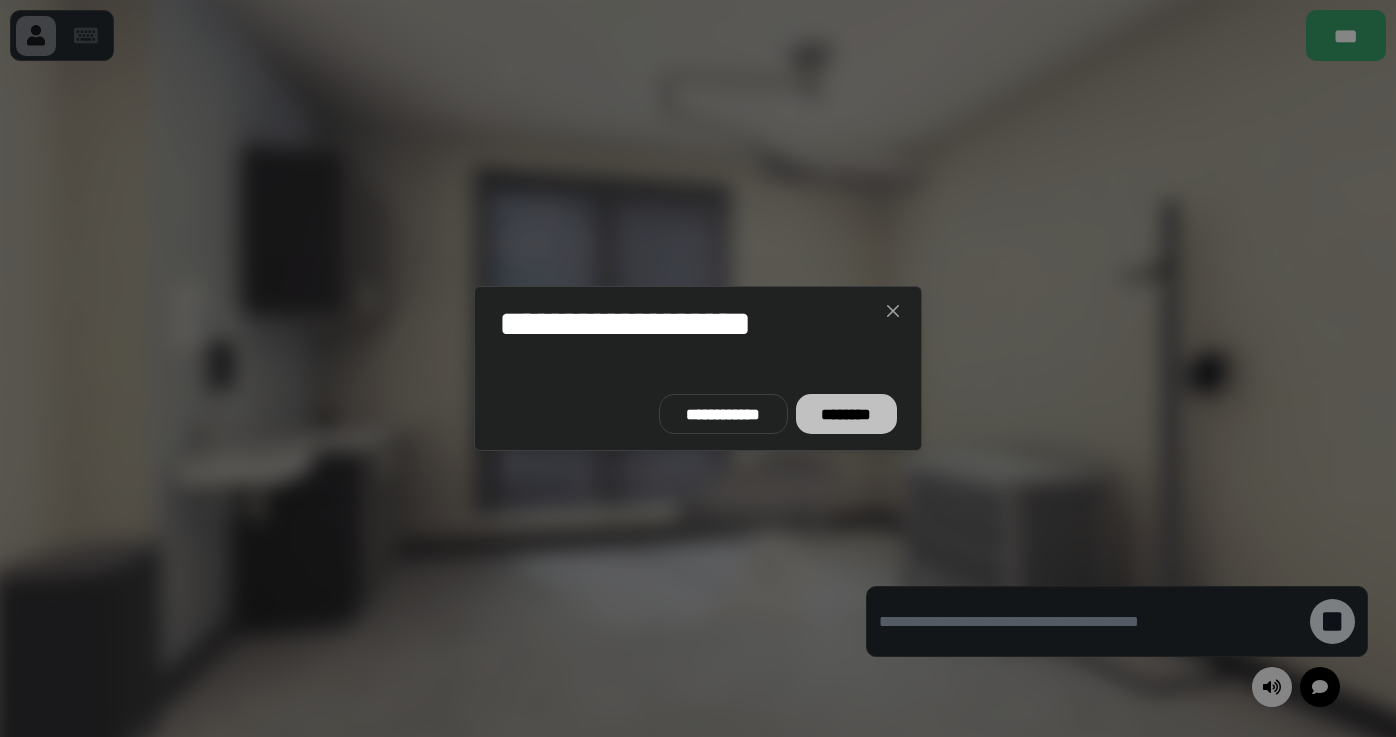 click on "********" at bounding box center [846, 414] 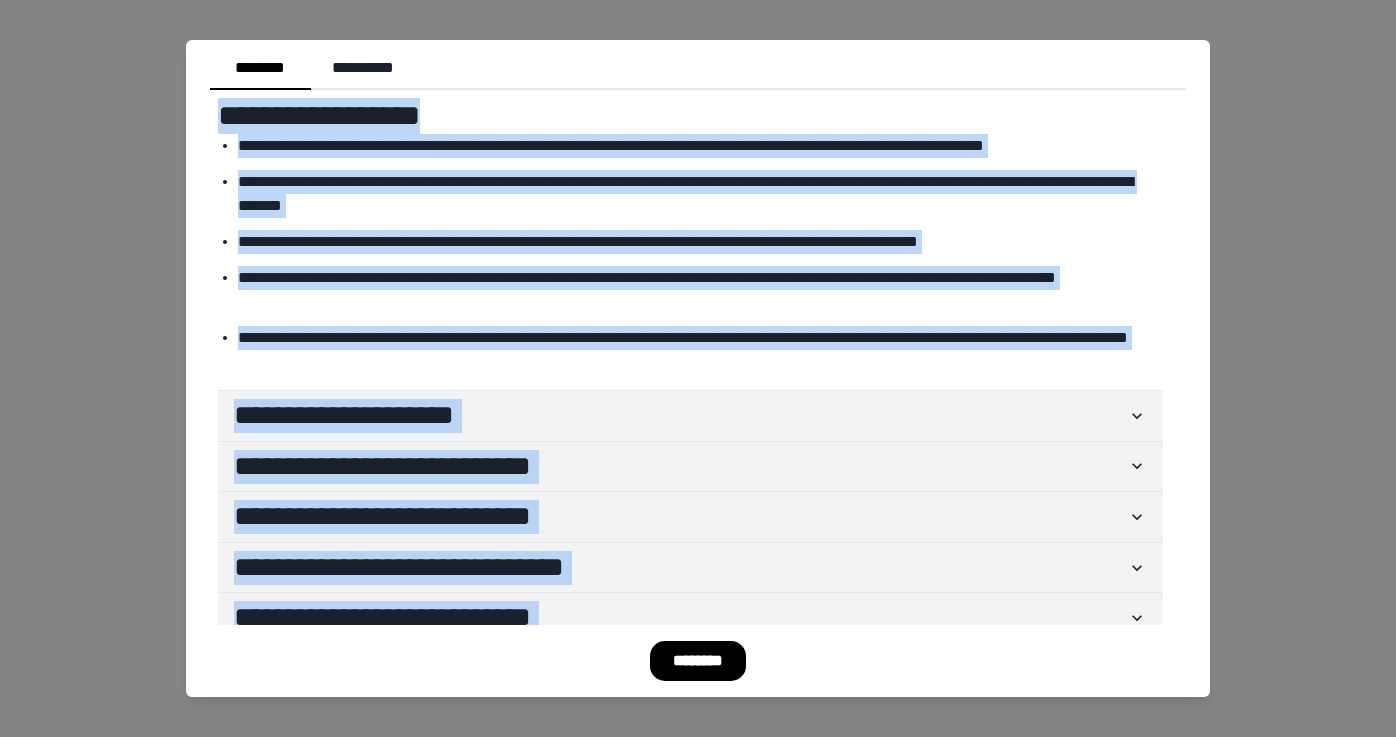 scroll, scrollTop: 84, scrollLeft: 0, axis: vertical 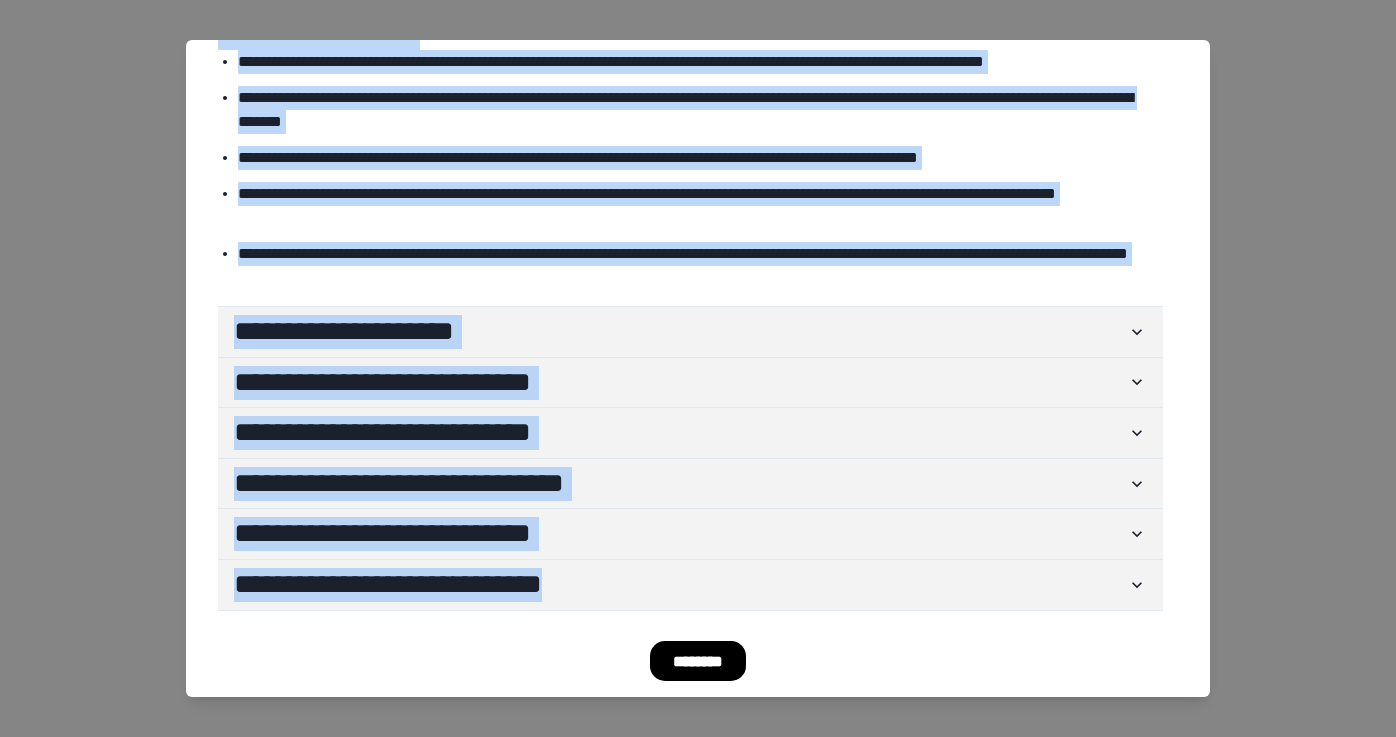 drag, startPoint x: 221, startPoint y: 111, endPoint x: 613, endPoint y: 648, distance: 664.85565 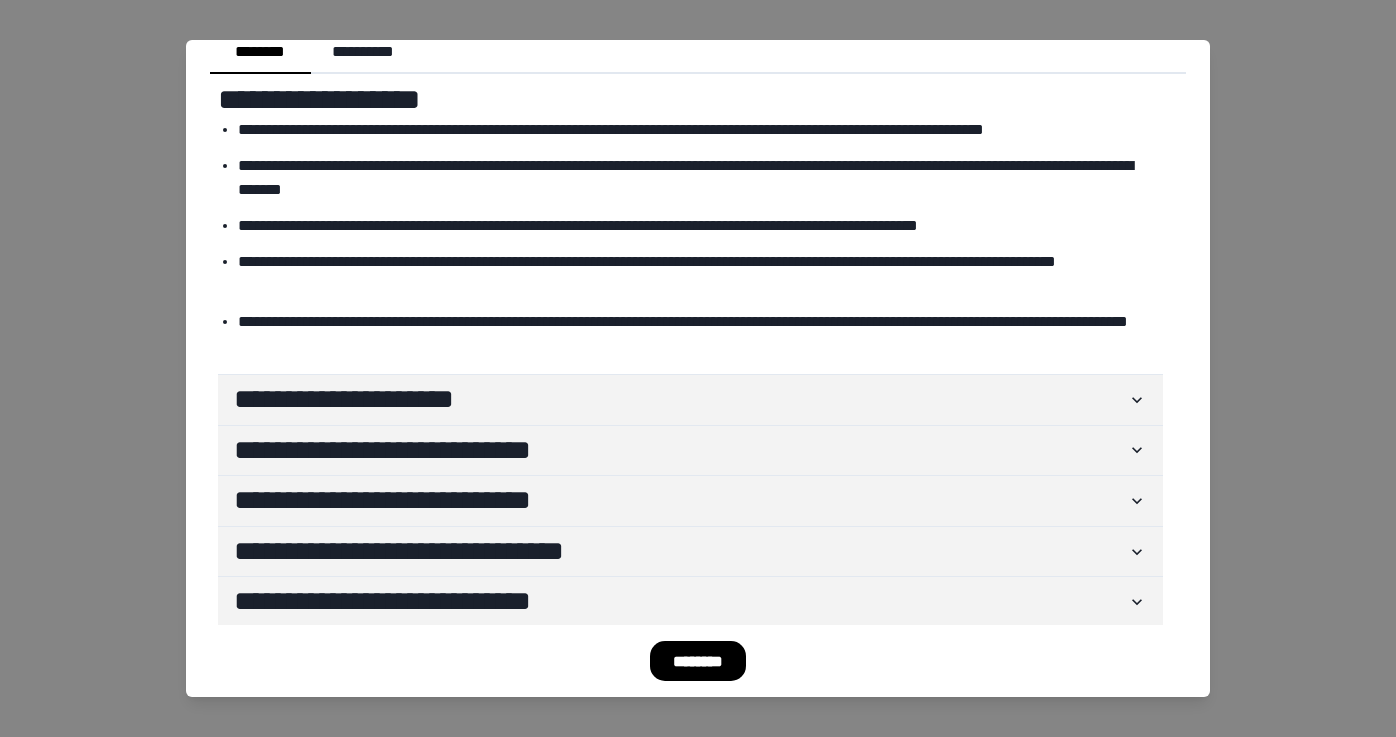 scroll, scrollTop: 0, scrollLeft: 0, axis: both 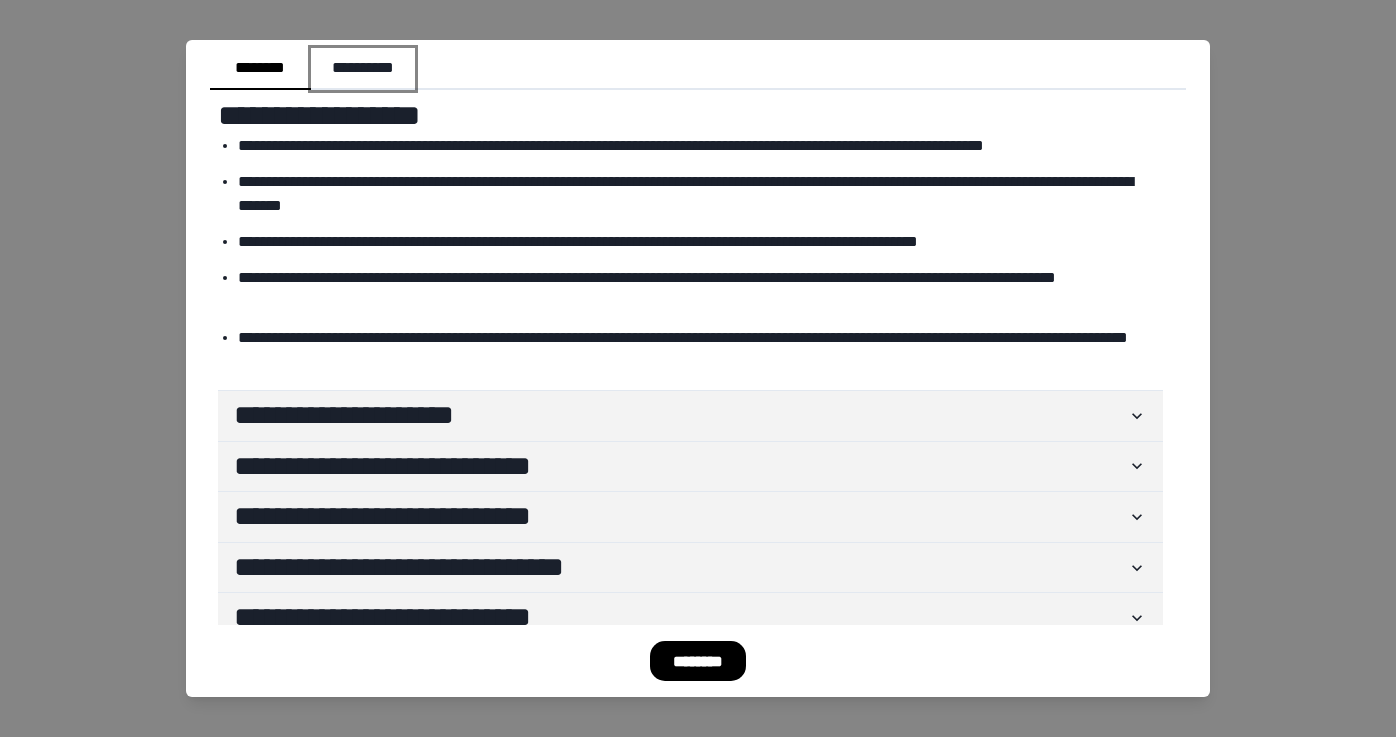 click on "**********" at bounding box center (363, 69) 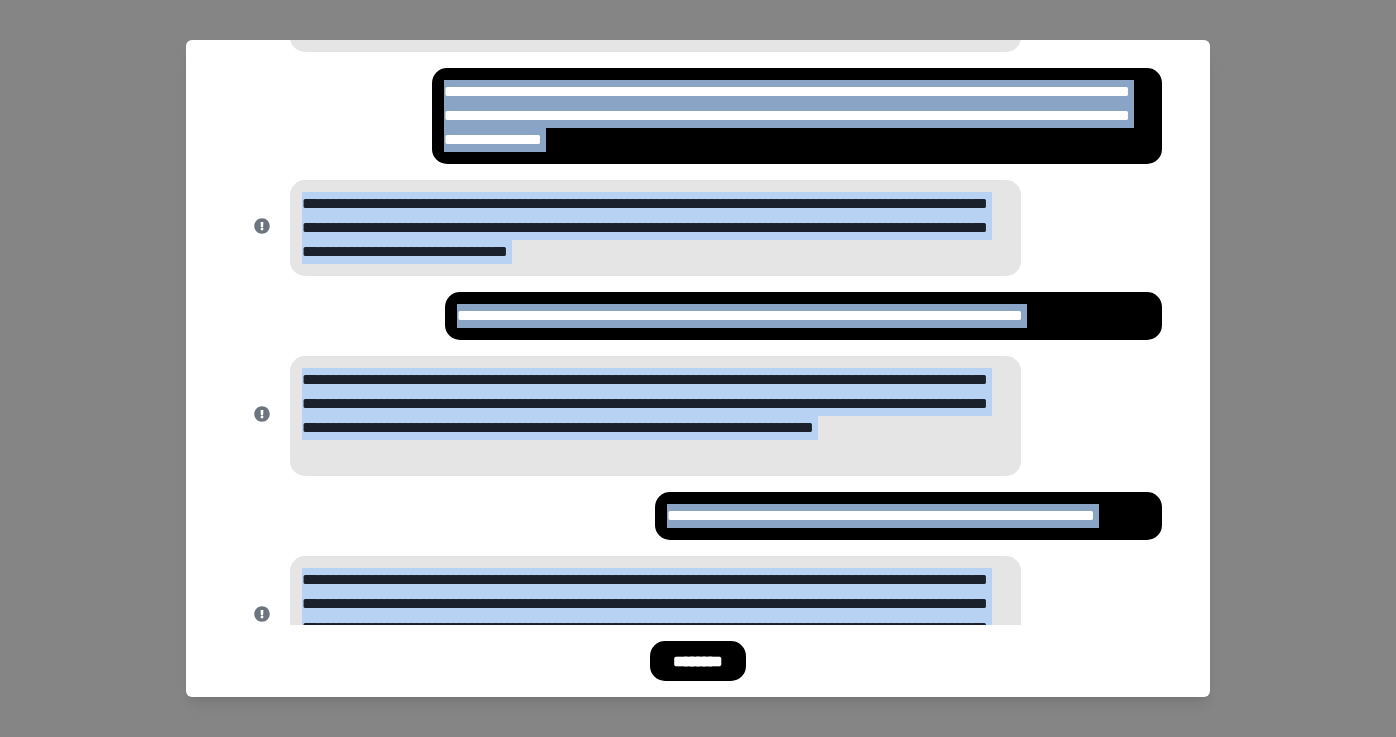 scroll, scrollTop: 2000, scrollLeft: 0, axis: vertical 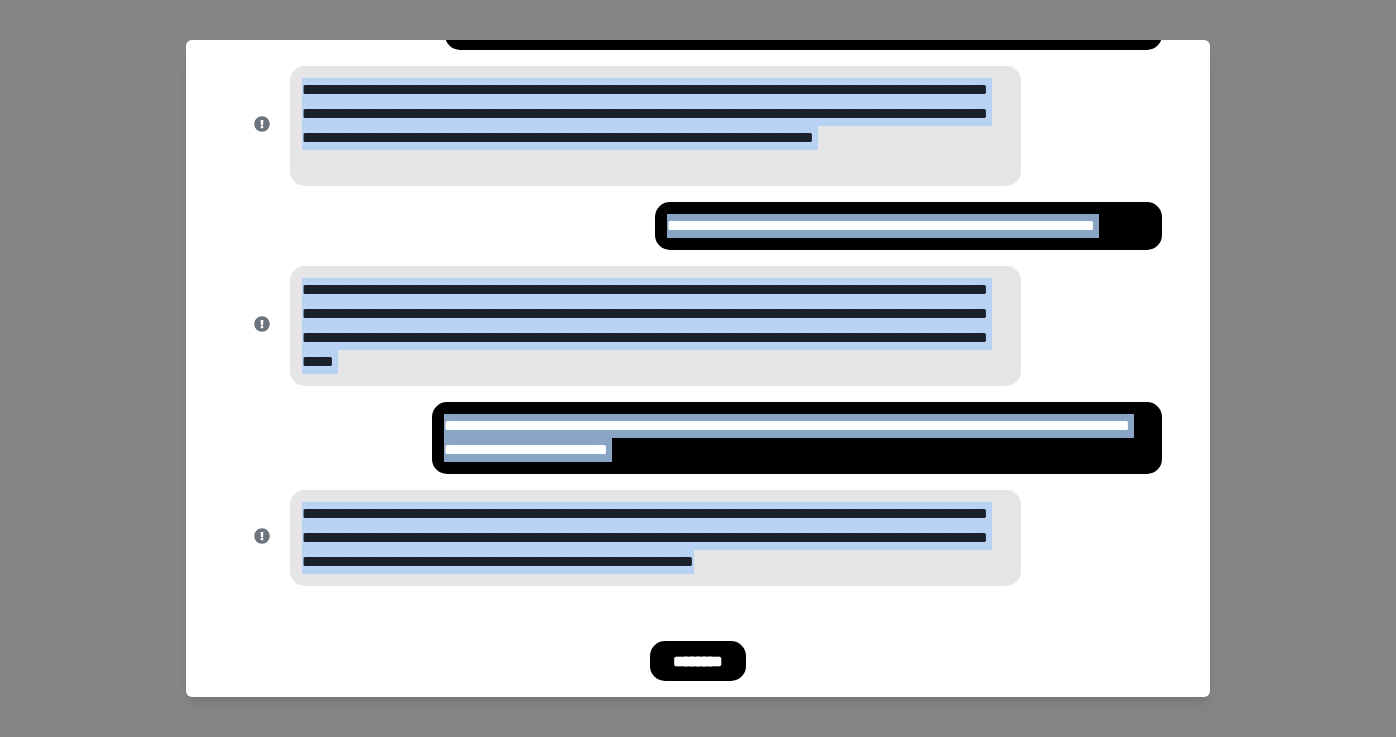 drag, startPoint x: 433, startPoint y: 142, endPoint x: 998, endPoint y: 565, distance: 705.80023 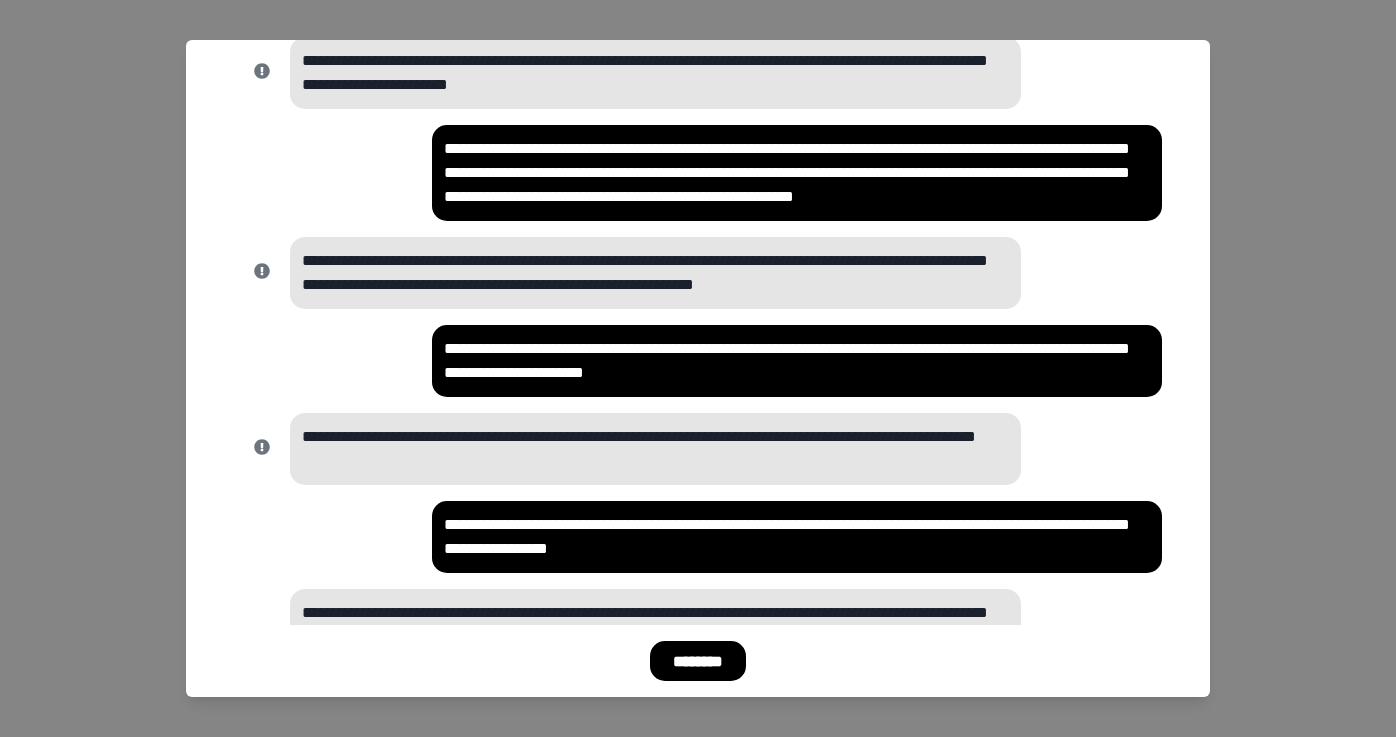 scroll, scrollTop: 0, scrollLeft: 0, axis: both 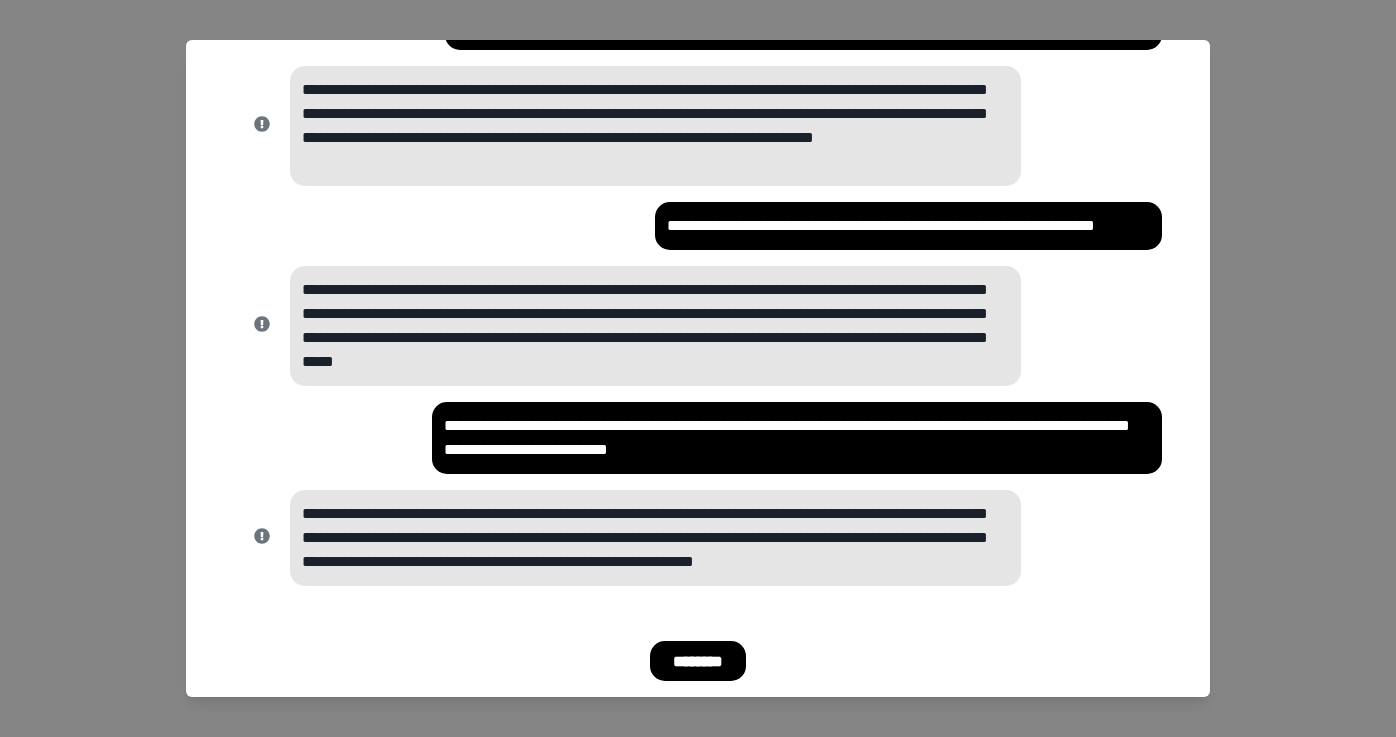 click on "********" at bounding box center (698, 661) 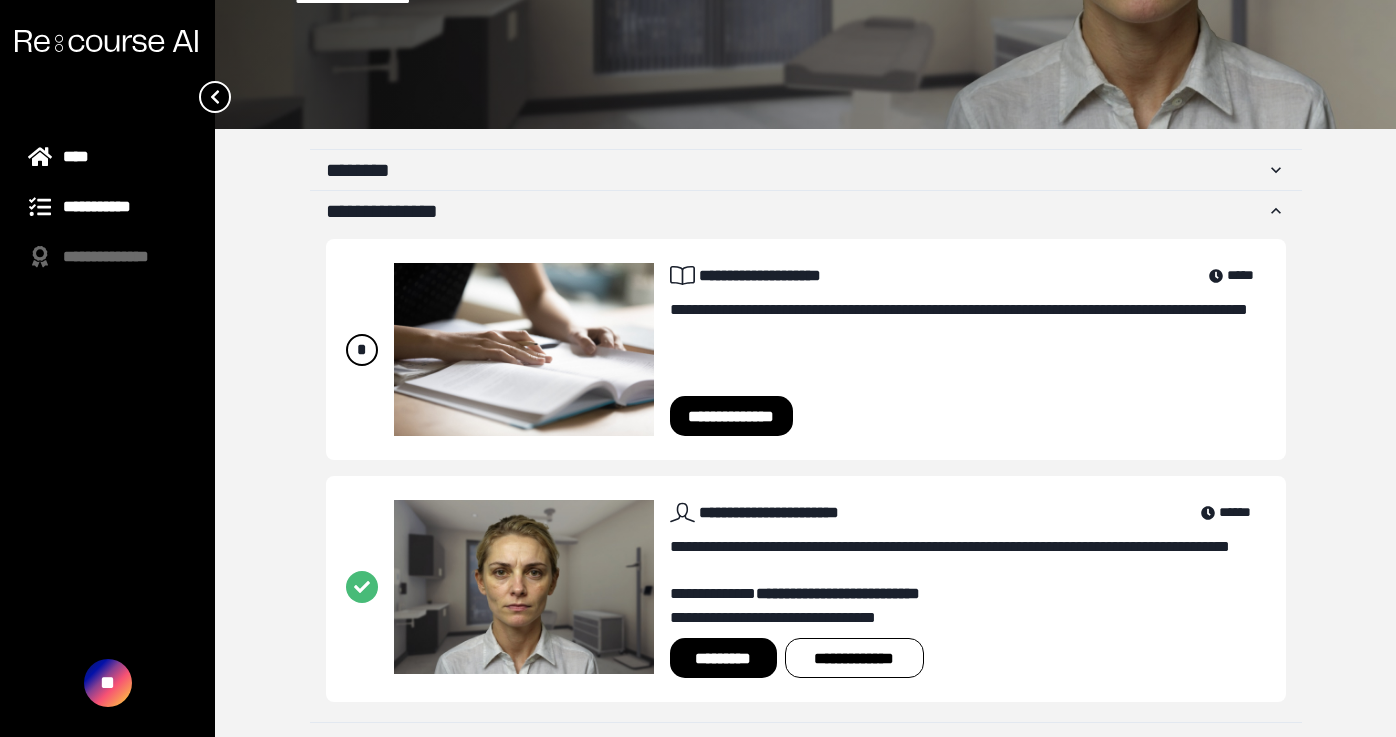 click on "**********" at bounding box center (107, 207) 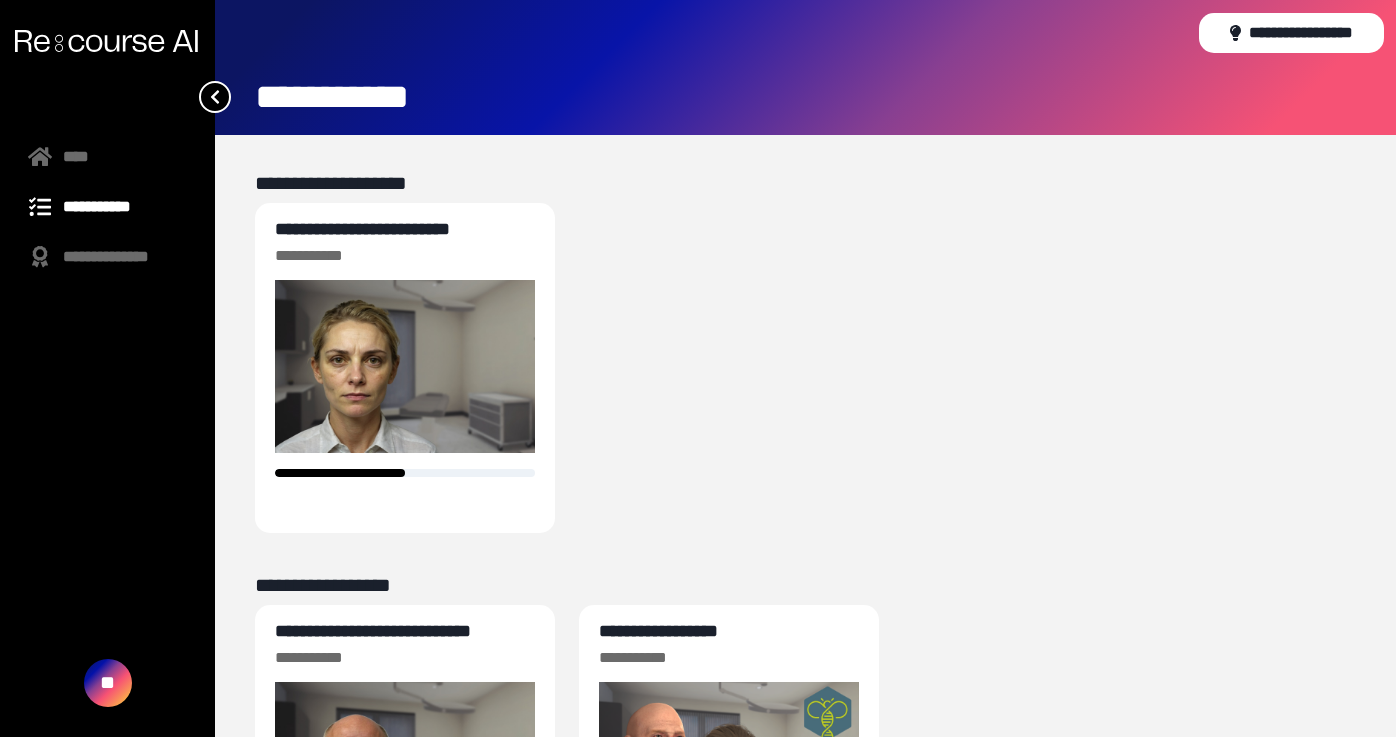 scroll, scrollTop: 188, scrollLeft: 0, axis: vertical 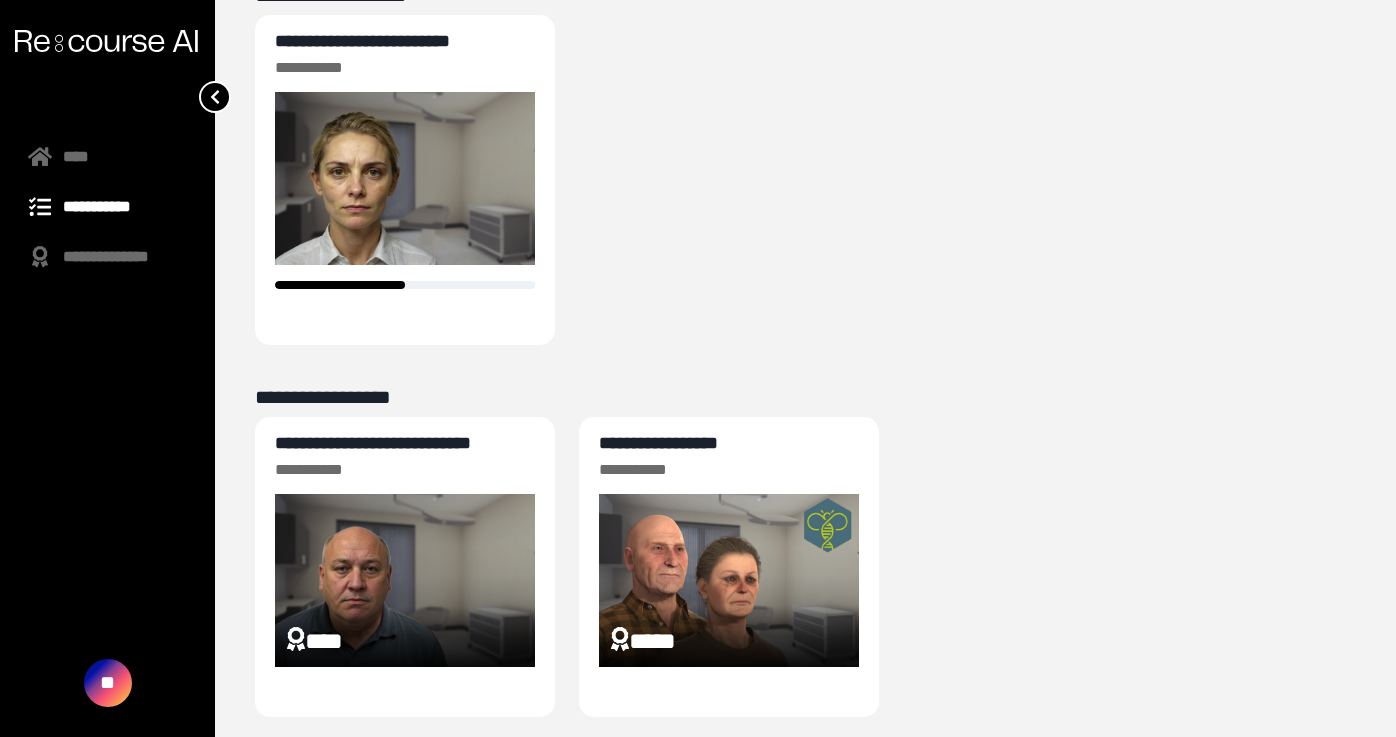 click on "**********" at bounding box center [373, 443] 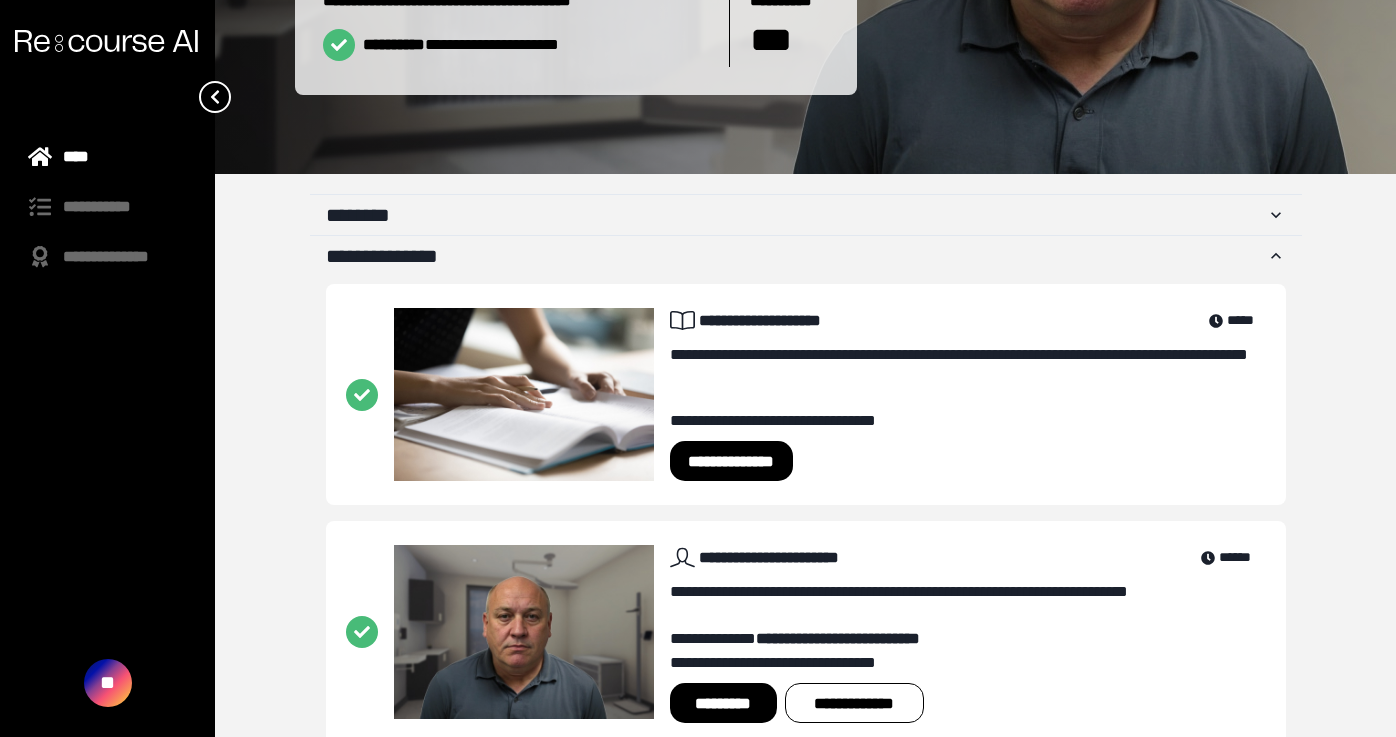 scroll, scrollTop: 351, scrollLeft: 0, axis: vertical 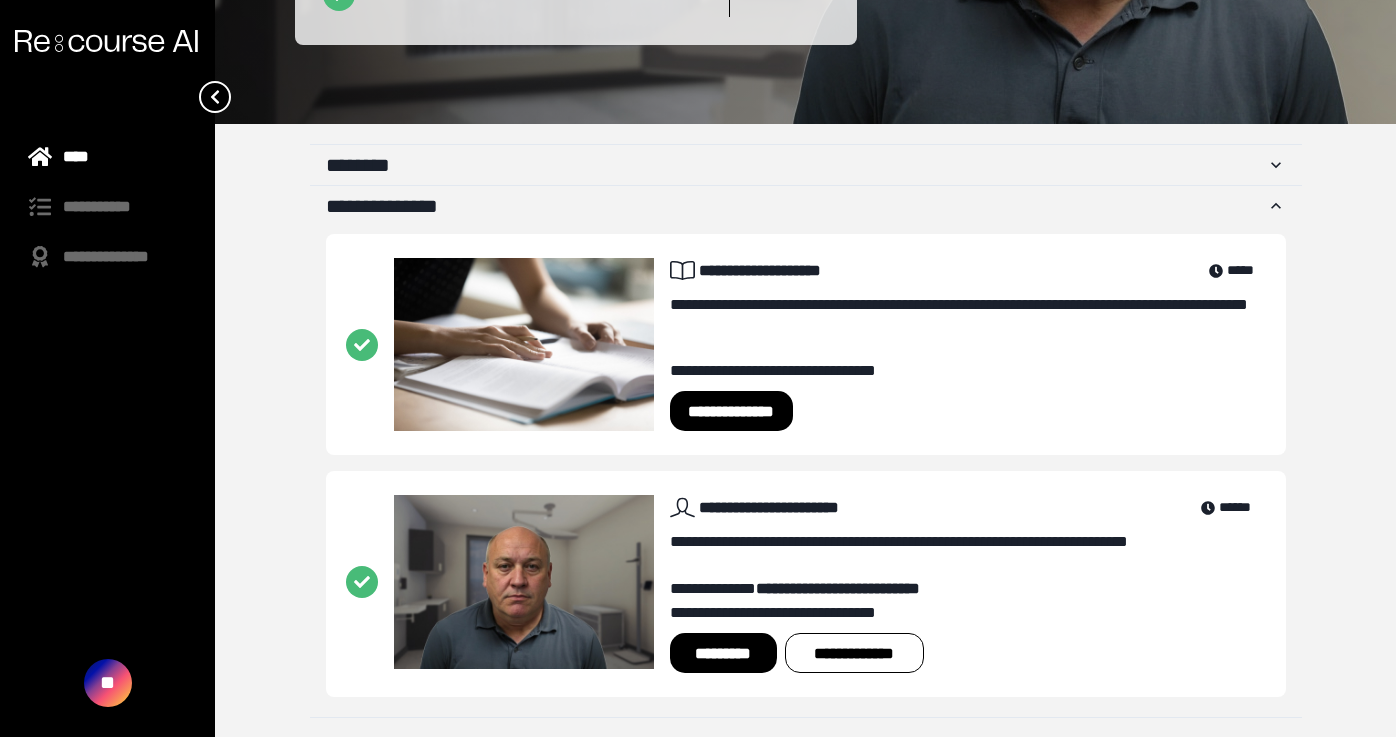 click on "*********" at bounding box center [723, 653] 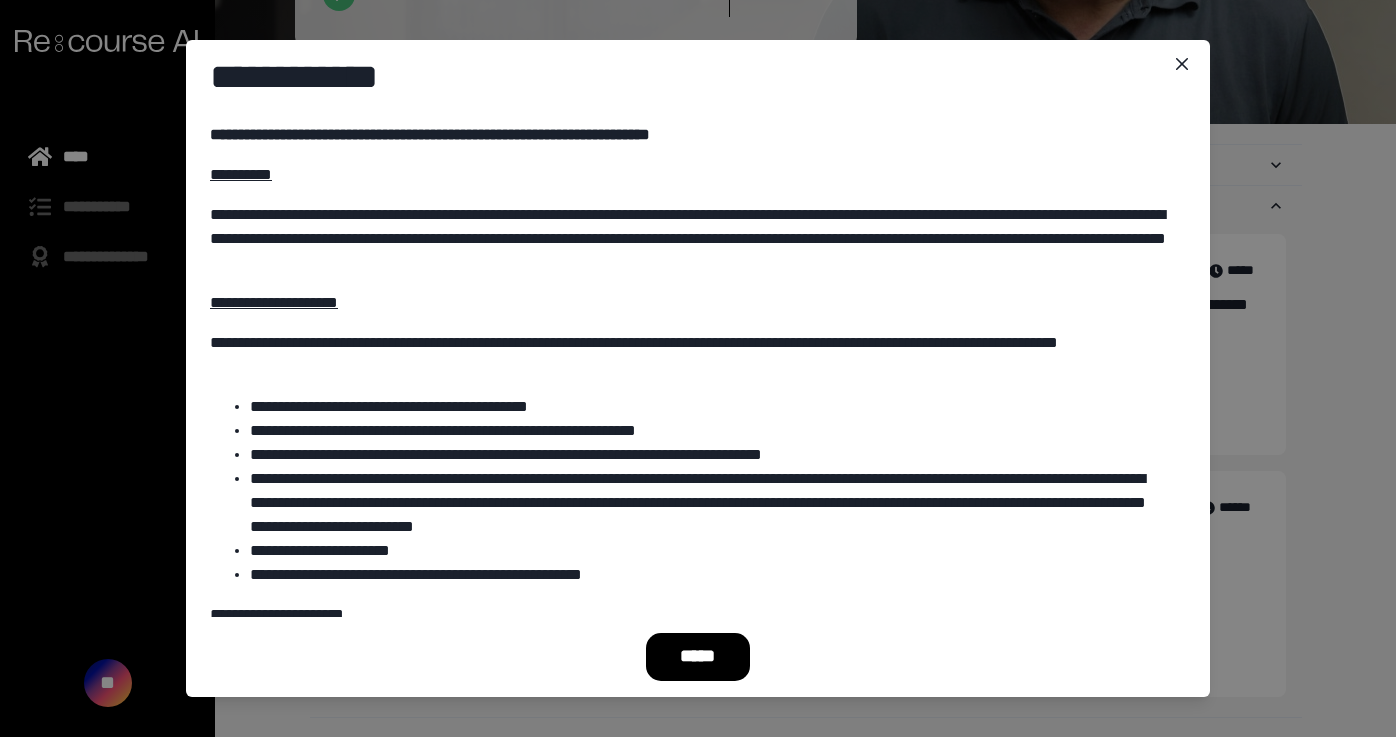 click on "*****" at bounding box center (698, 657) 